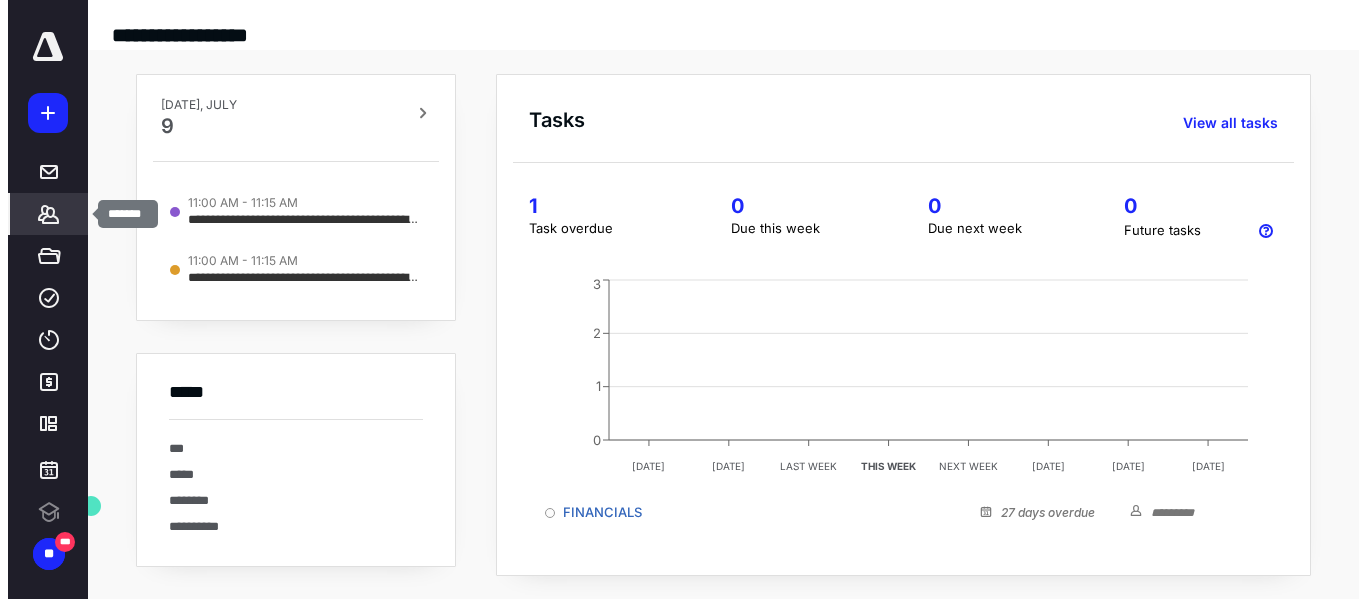 scroll, scrollTop: 0, scrollLeft: 0, axis: both 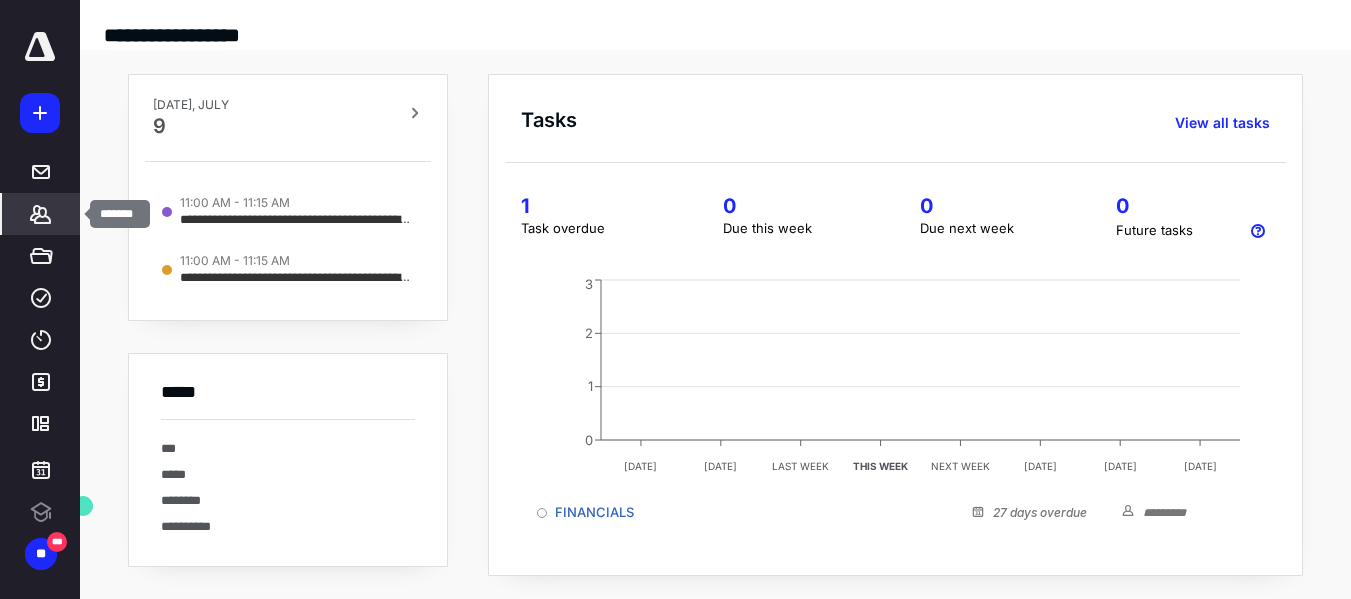 click 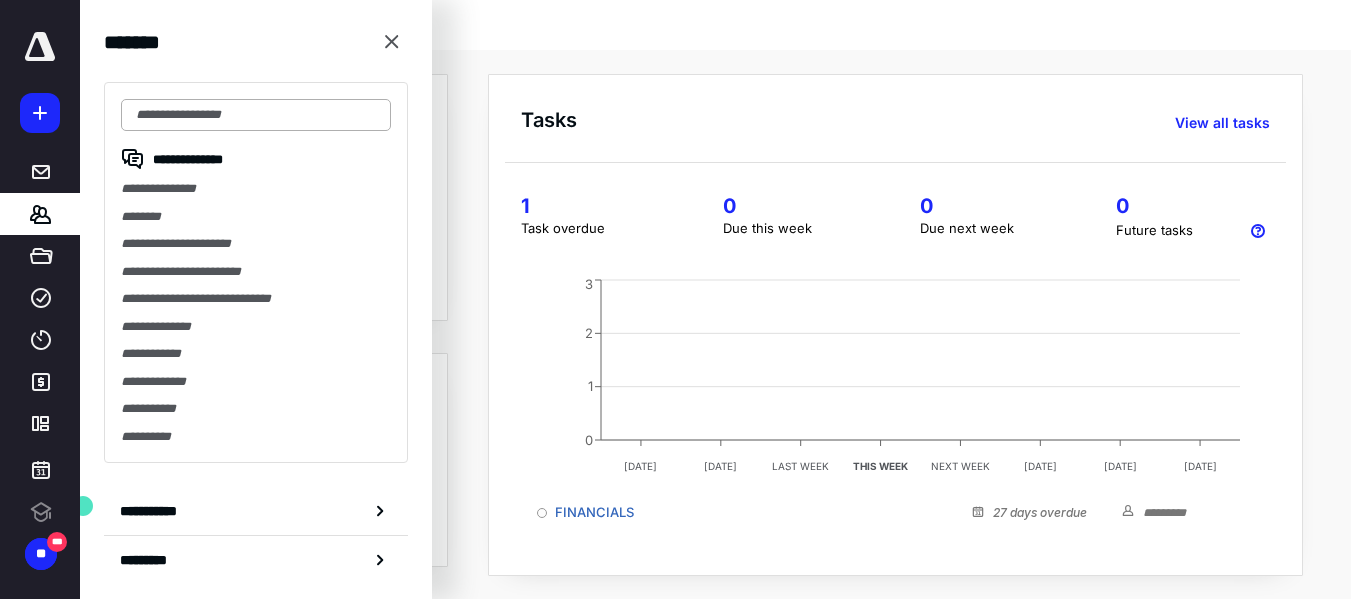 click at bounding box center (256, 115) 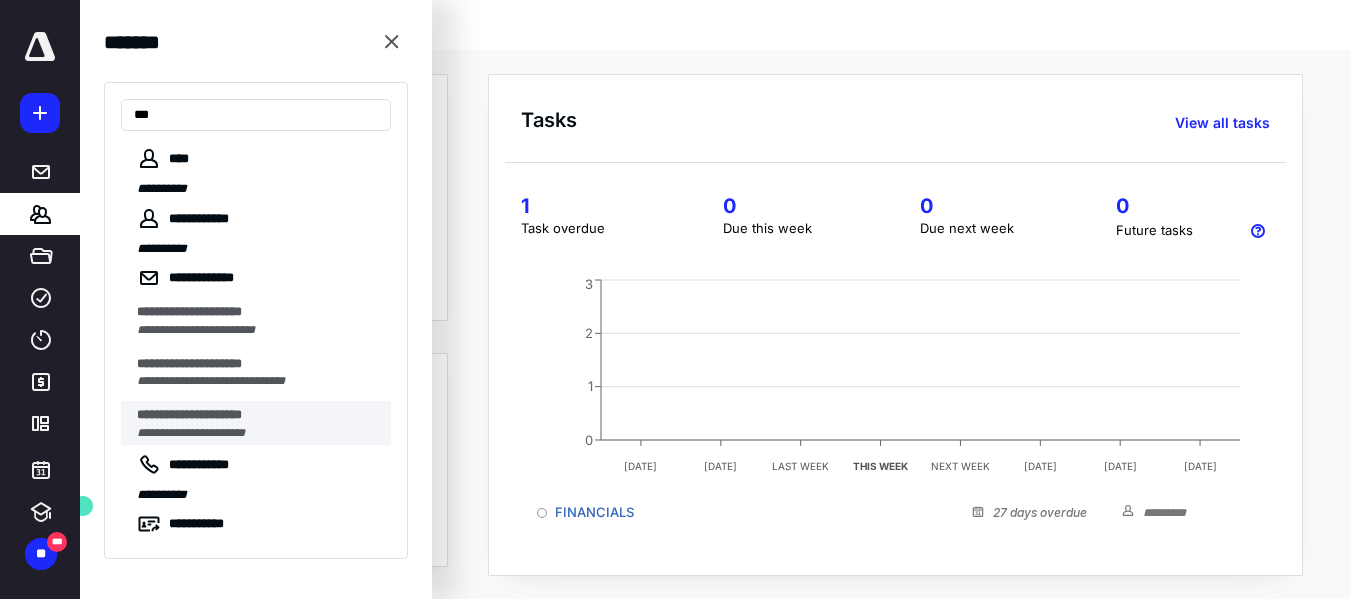 type on "**" 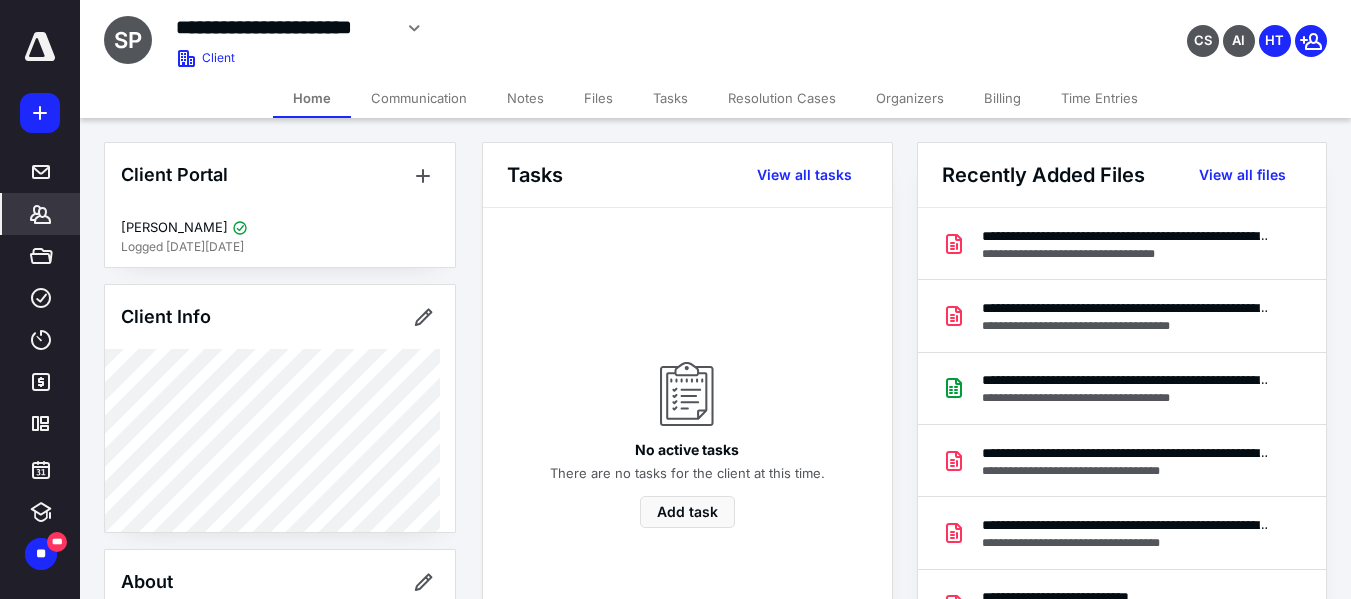 click on "Files" at bounding box center [598, 98] 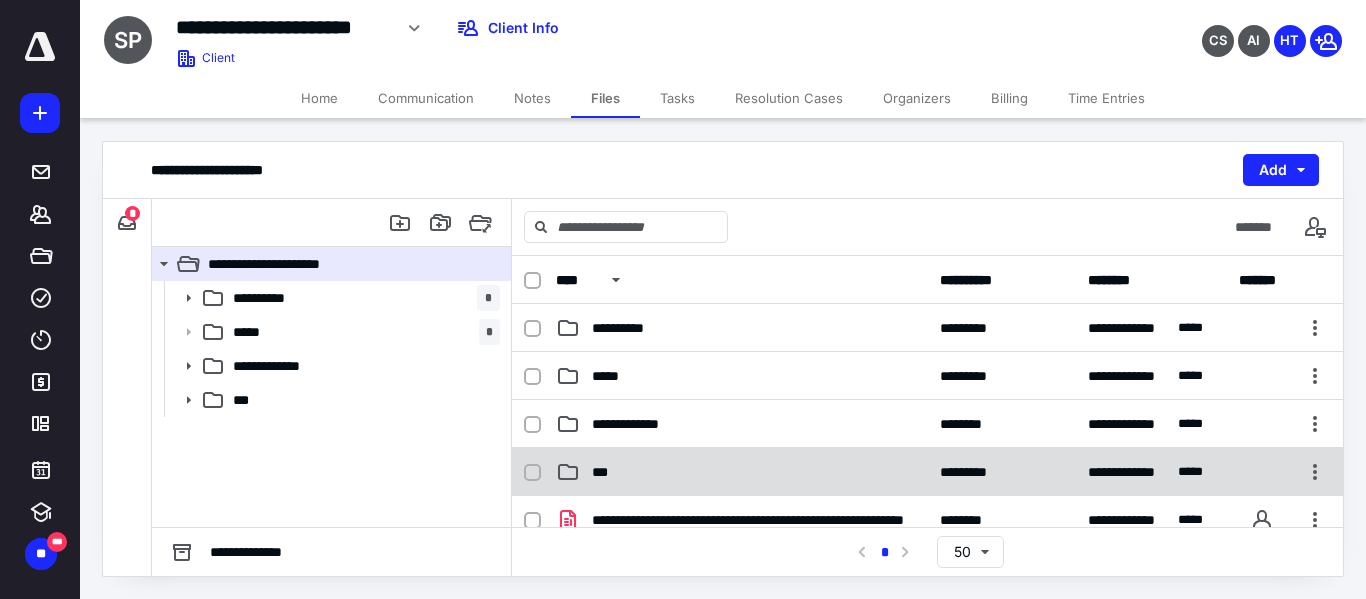click on "***" at bounding box center (742, 472) 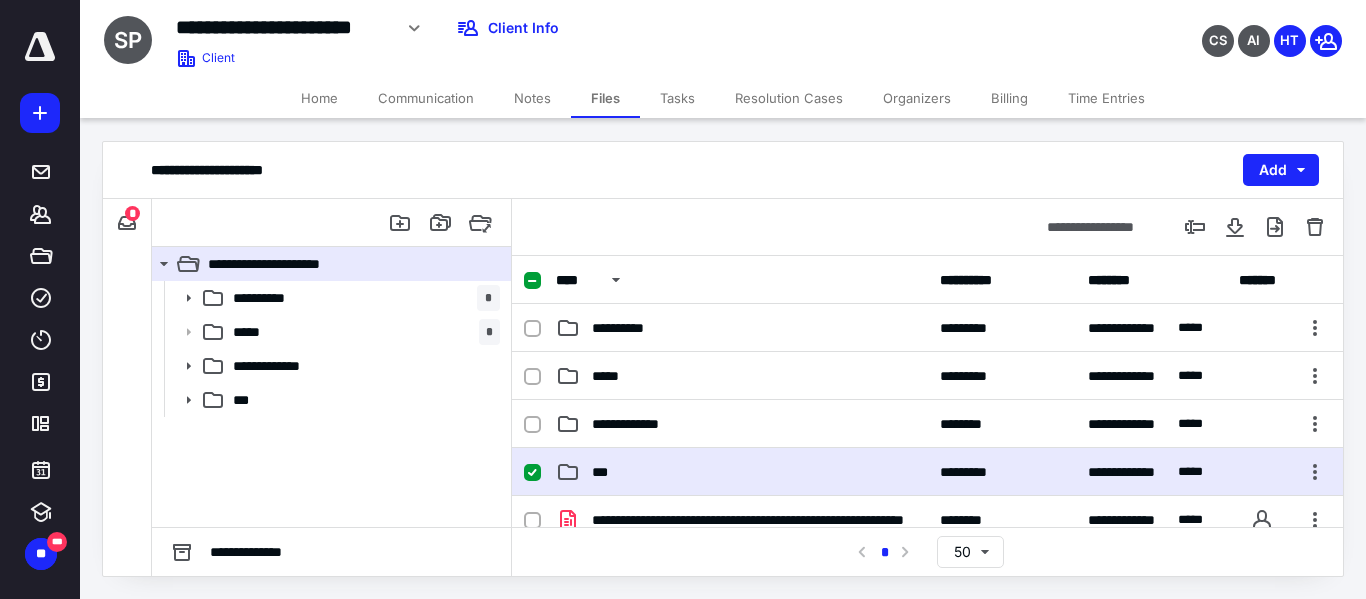 click on "***" at bounding box center (742, 472) 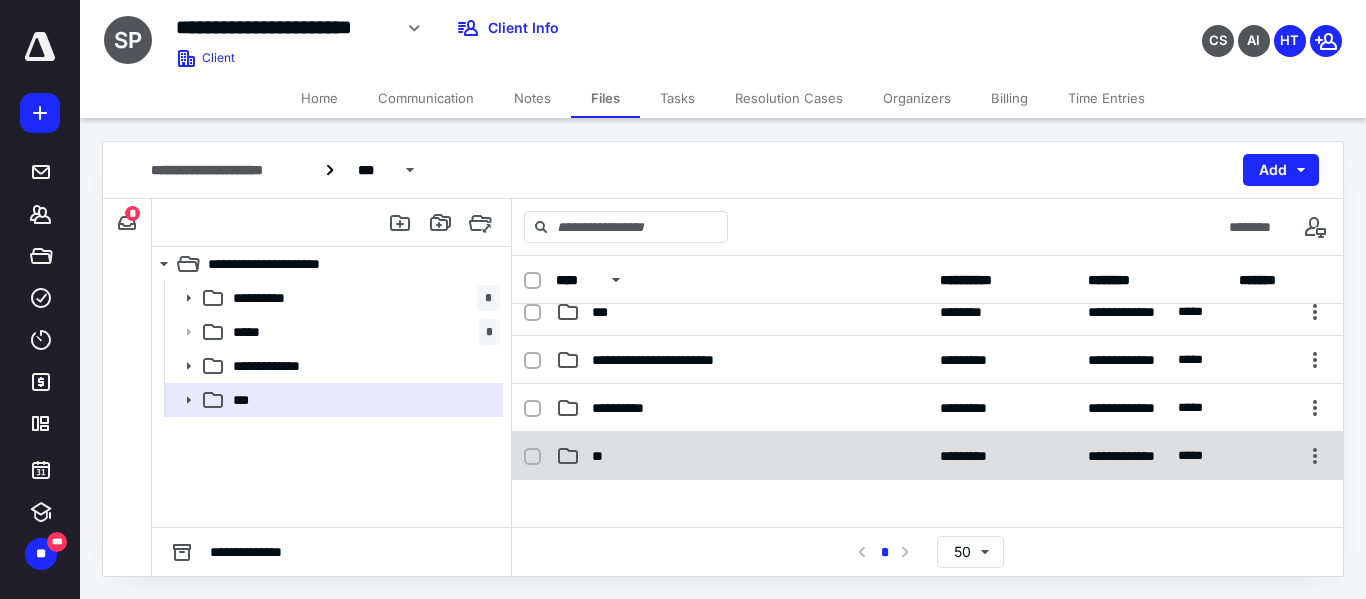 scroll, scrollTop: 300, scrollLeft: 0, axis: vertical 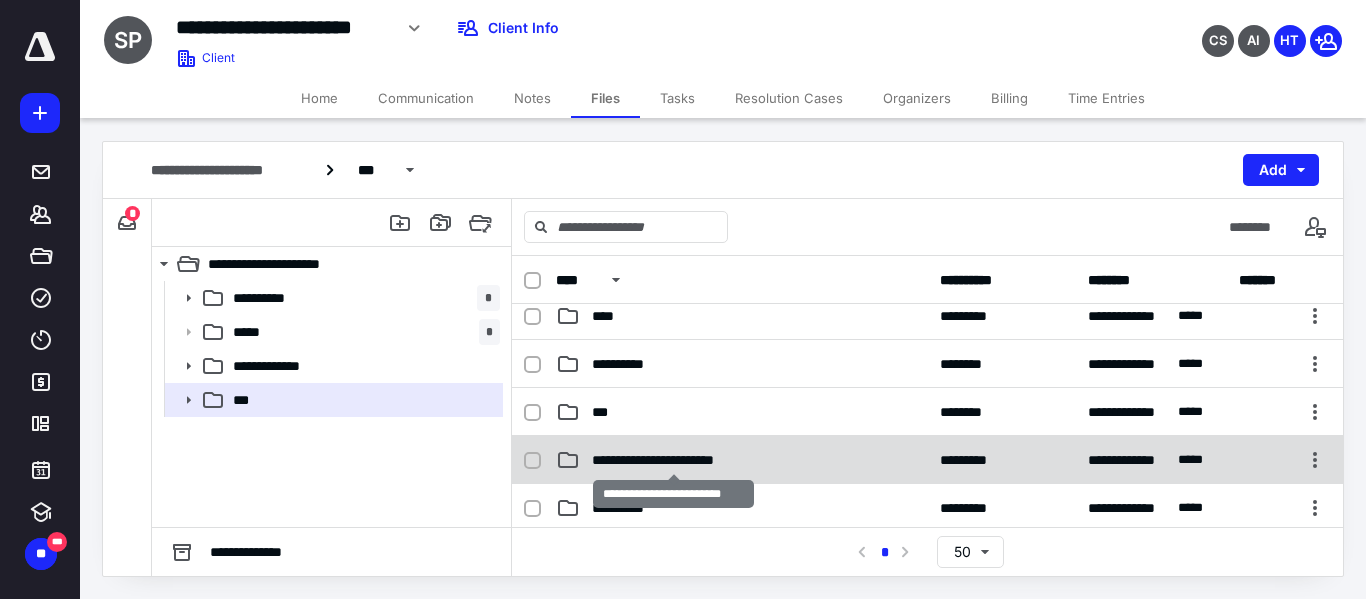 click on "**********" at bounding box center (673, 460) 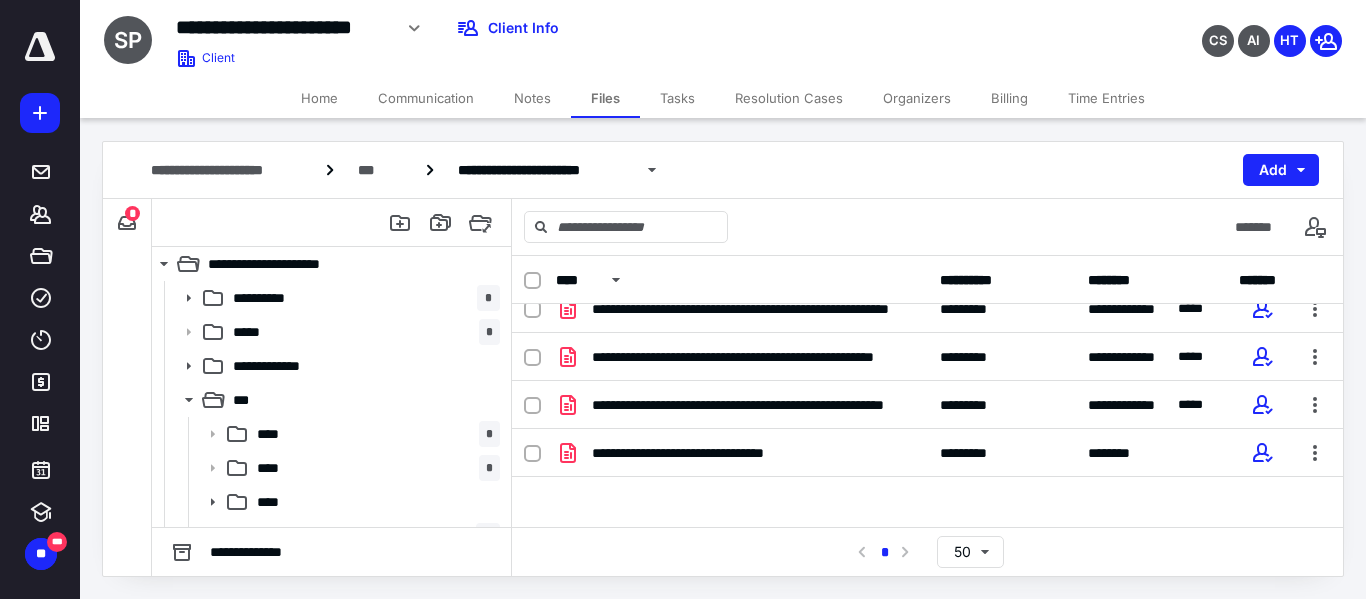 scroll, scrollTop: 200, scrollLeft: 0, axis: vertical 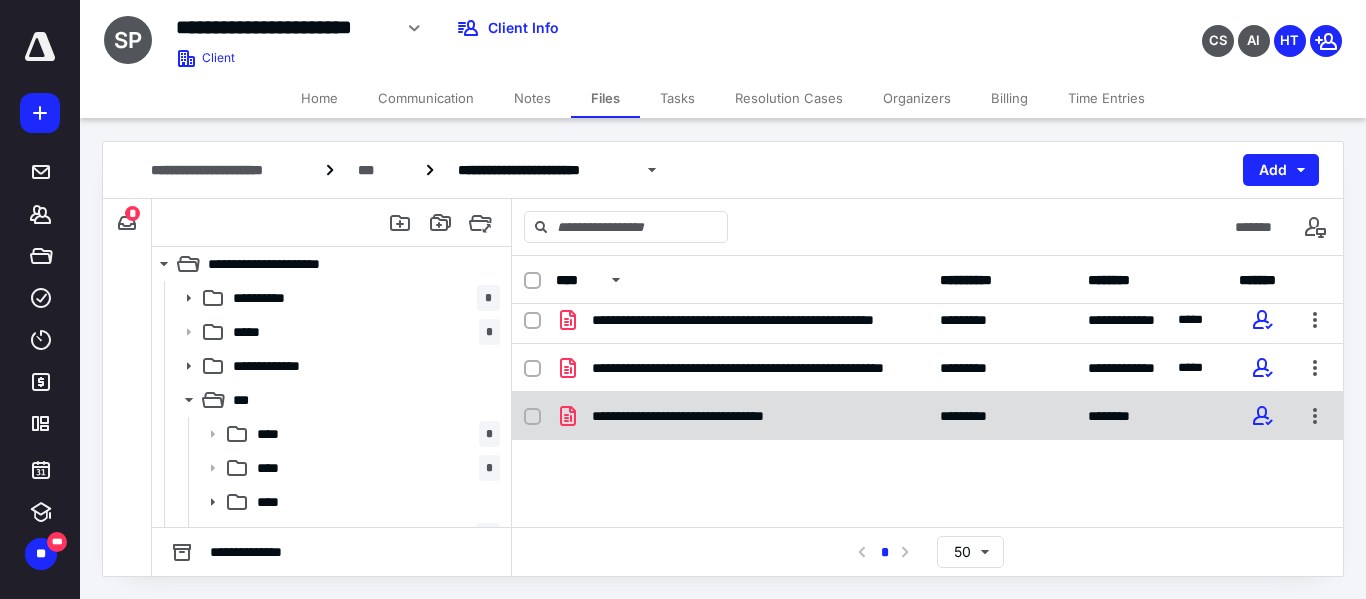 click on "**********" at bounding box center (712, 416) 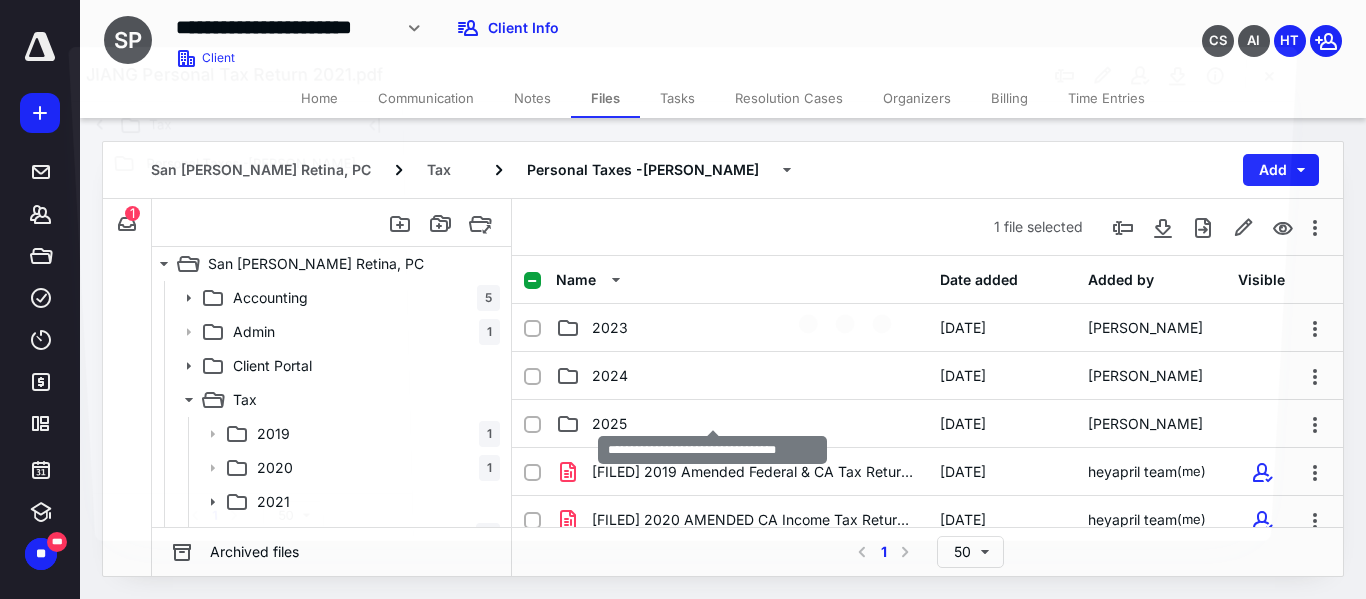 scroll, scrollTop: 200, scrollLeft: 0, axis: vertical 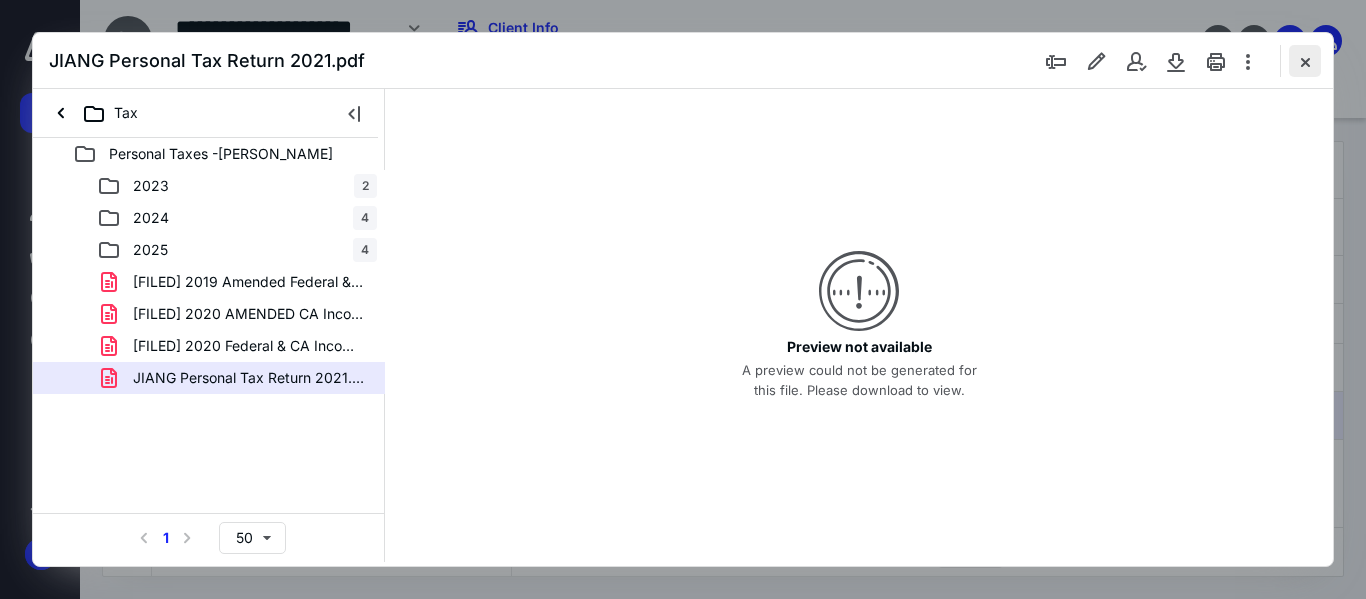 click at bounding box center (1305, 61) 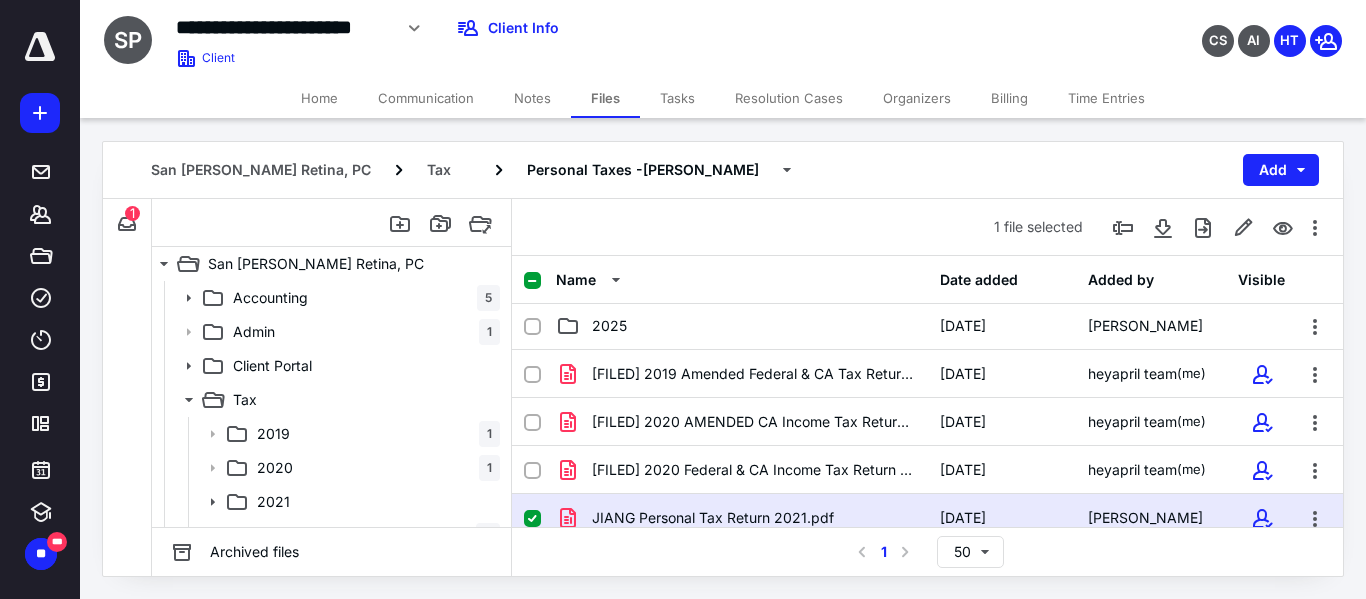 scroll, scrollTop: 0, scrollLeft: 0, axis: both 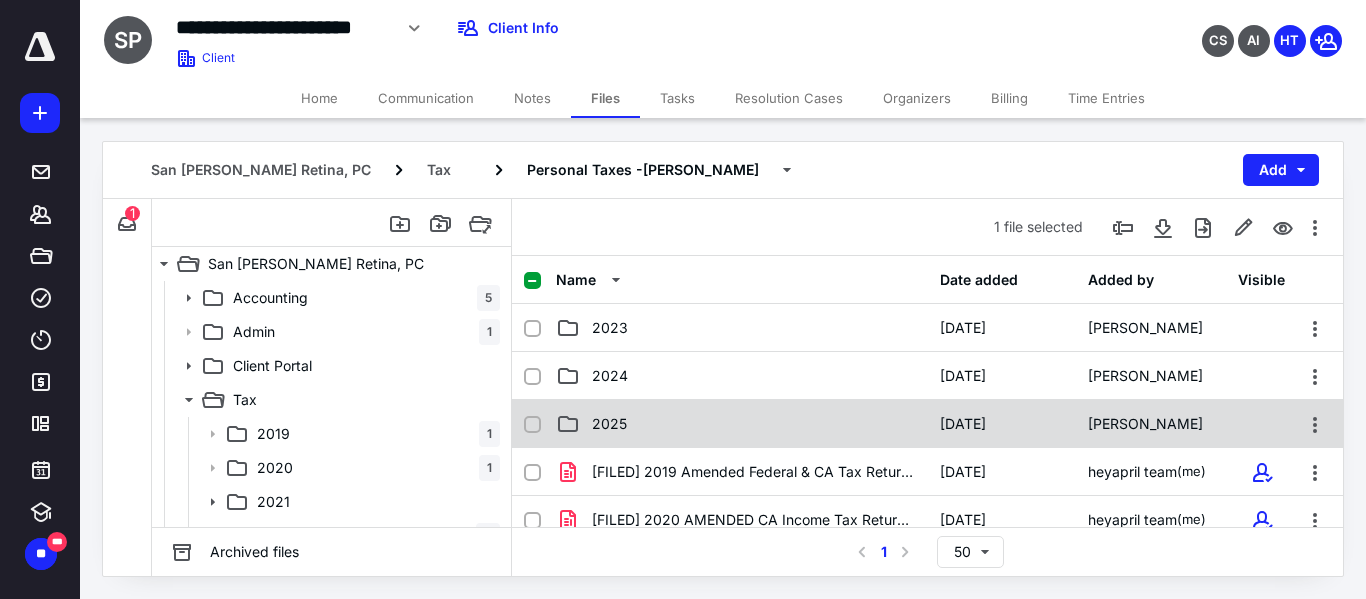 click on "2025" at bounding box center (742, 424) 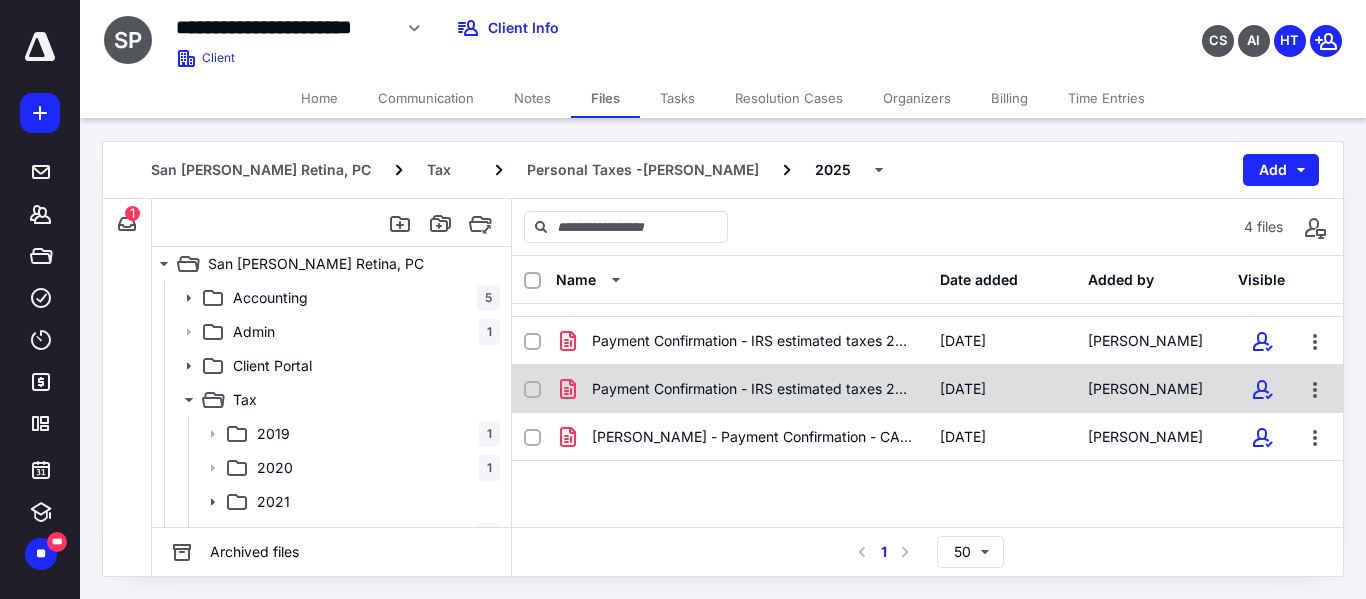 scroll, scrollTop: 0, scrollLeft: 0, axis: both 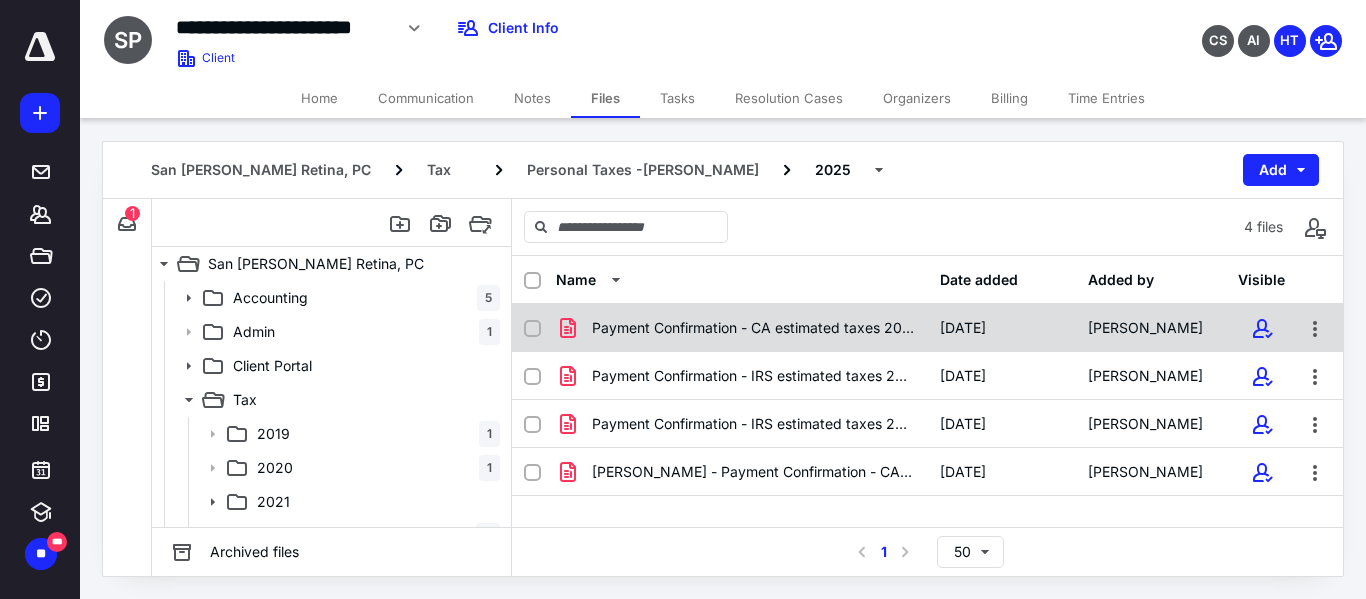 click on "Payment Confirmation - CA estimated taxes 2025.pdf" at bounding box center [754, 328] 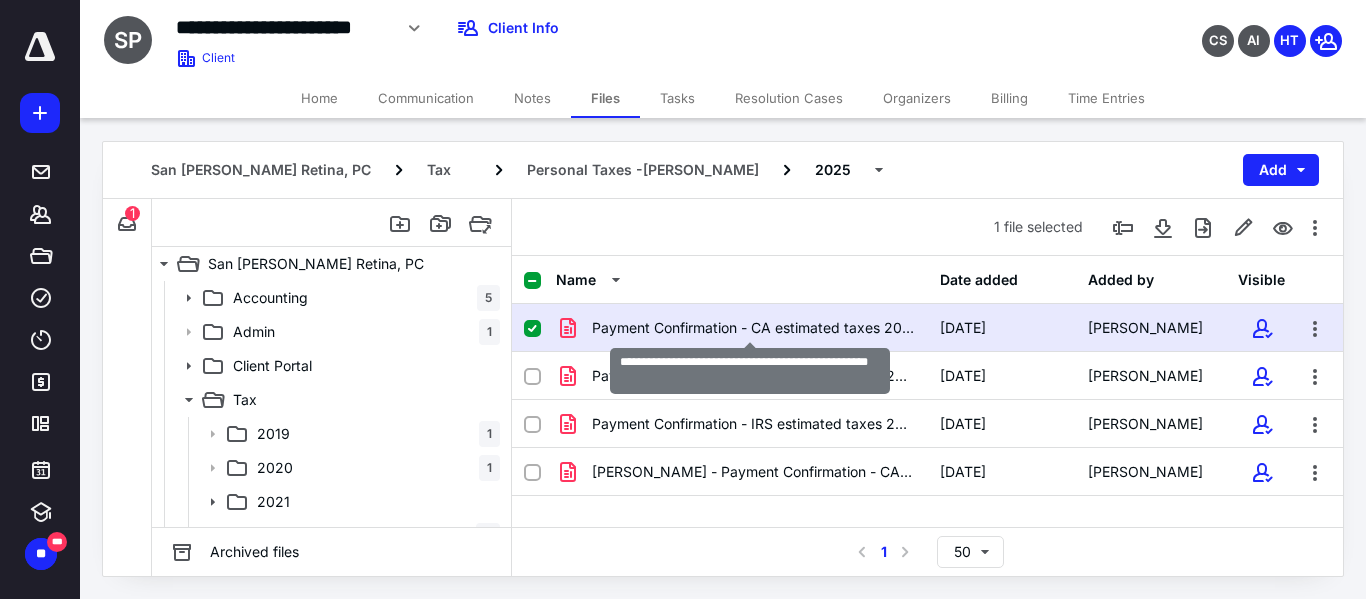 click on "Payment Confirmation - CA estimated taxes 2025.pdf" at bounding box center (754, 328) 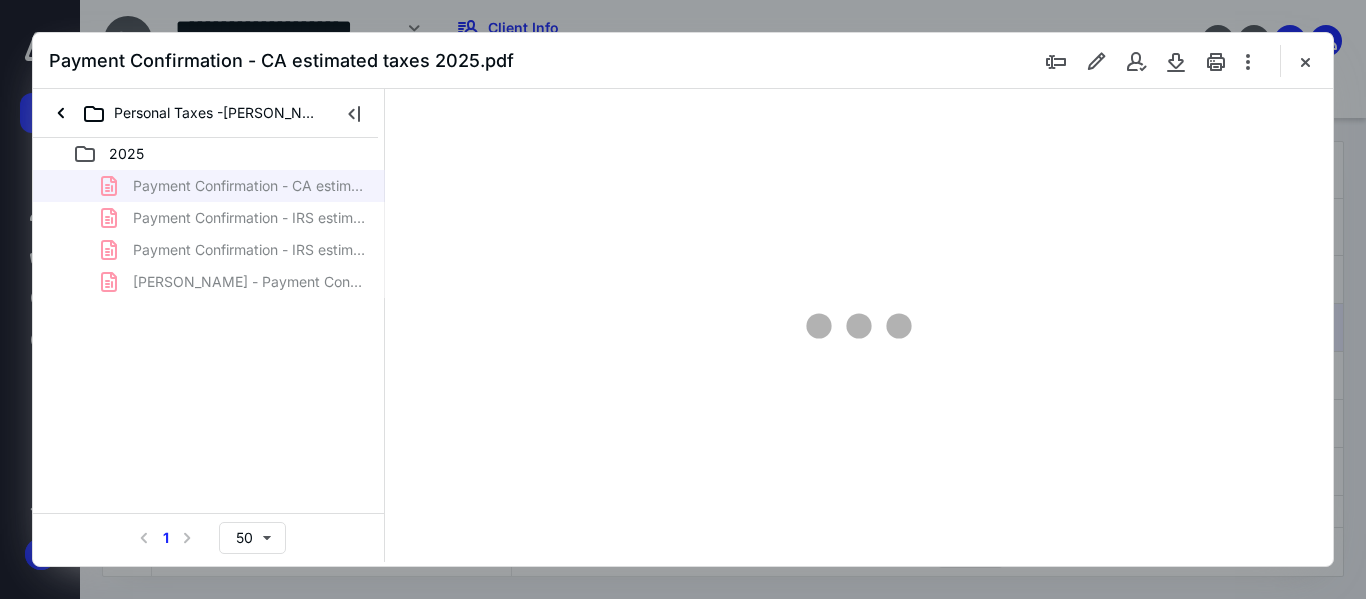 scroll, scrollTop: 0, scrollLeft: 0, axis: both 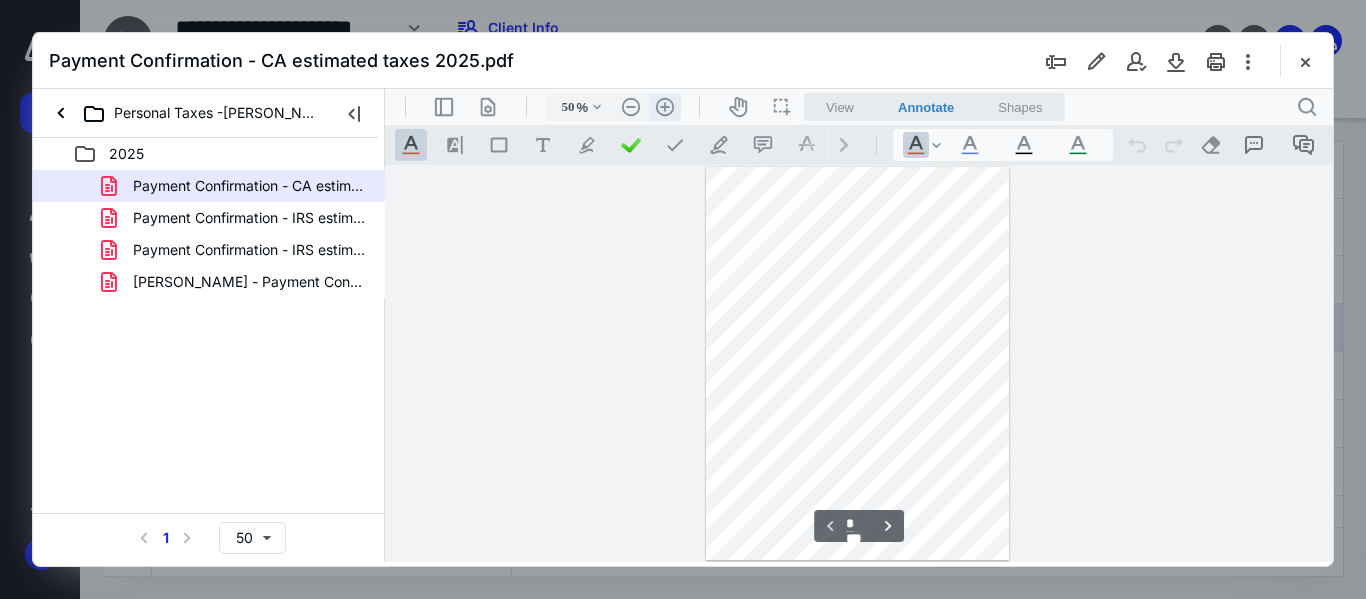 click on ".cls-1{fill:#abb0c4;} icon - header - zoom - in - line" at bounding box center [665, 107] 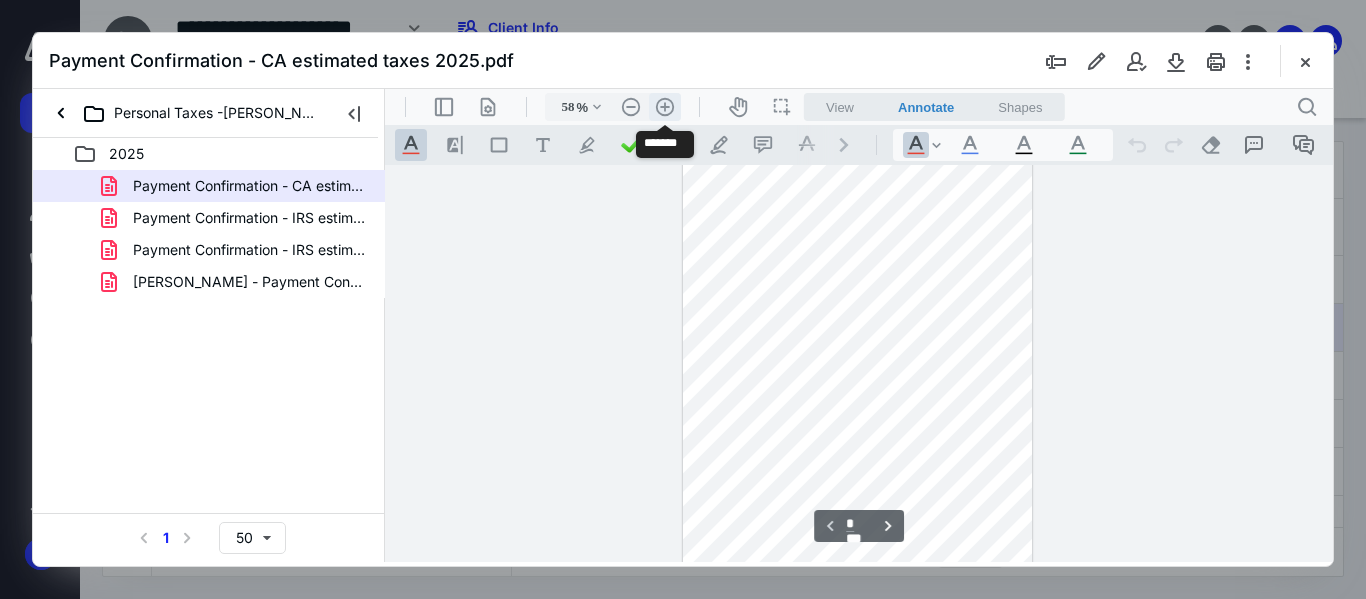 click on ".cls-1{fill:#abb0c4;} icon - header - zoom - in - line" at bounding box center [665, 107] 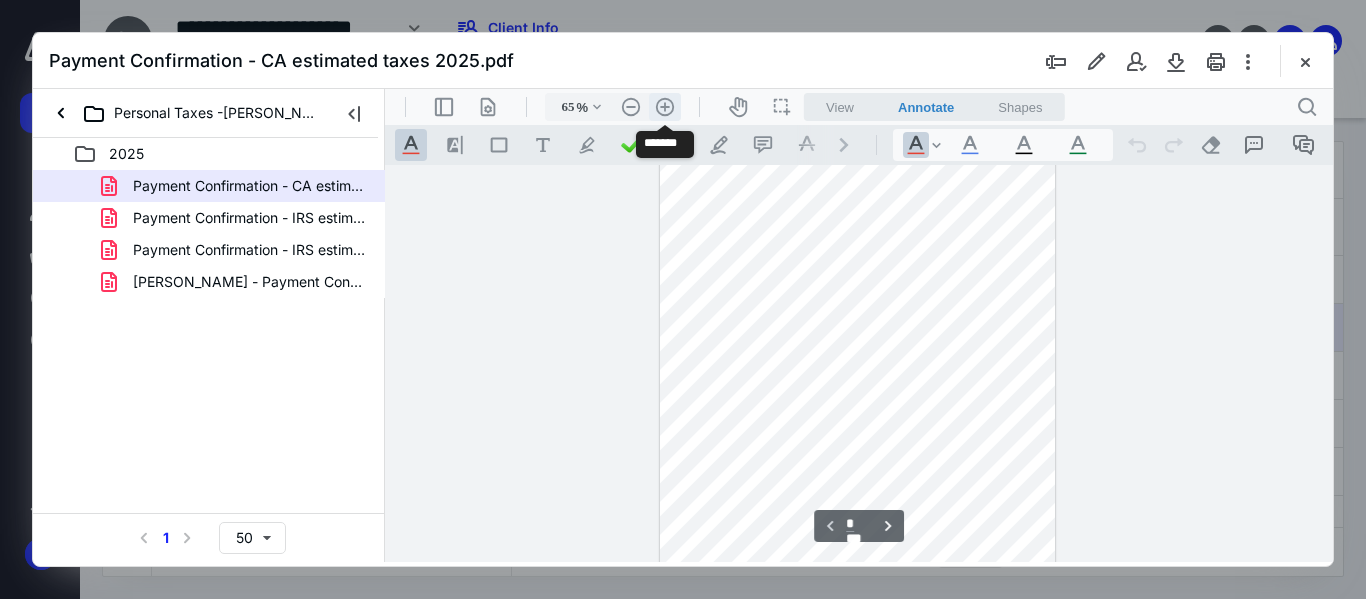 click on ".cls-1{fill:#abb0c4;} icon - header - zoom - in - line" at bounding box center (665, 107) 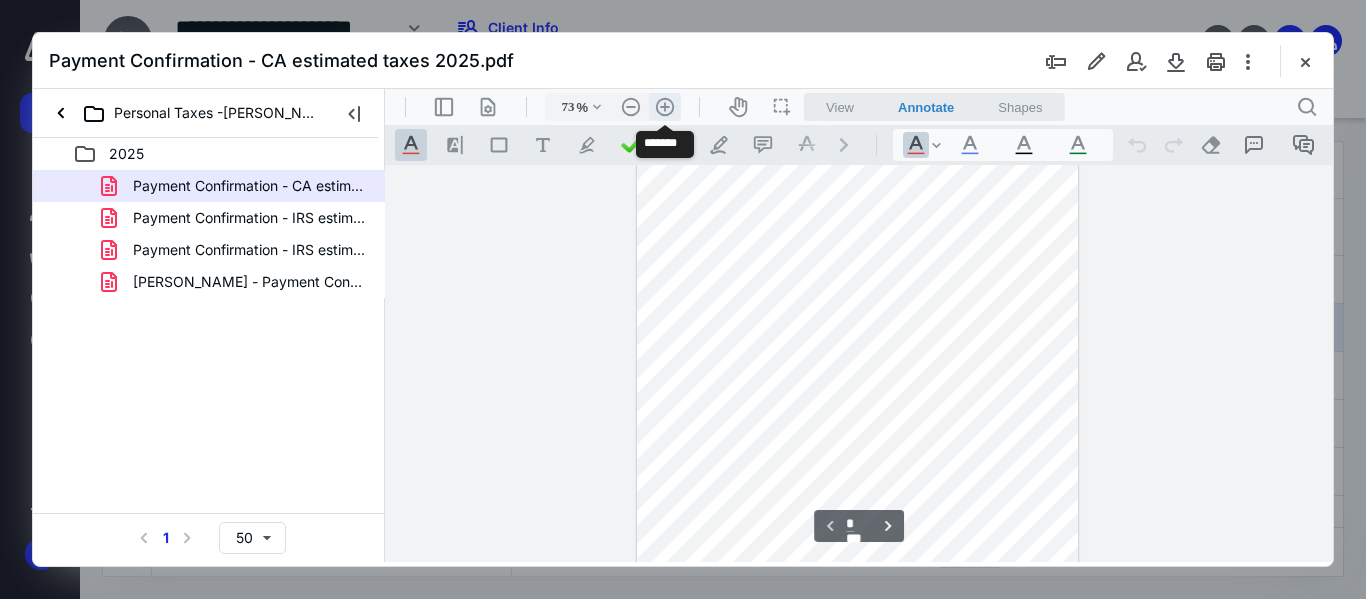 click on ".cls-1{fill:#abb0c4;} icon - header - zoom - in - line" at bounding box center (665, 107) 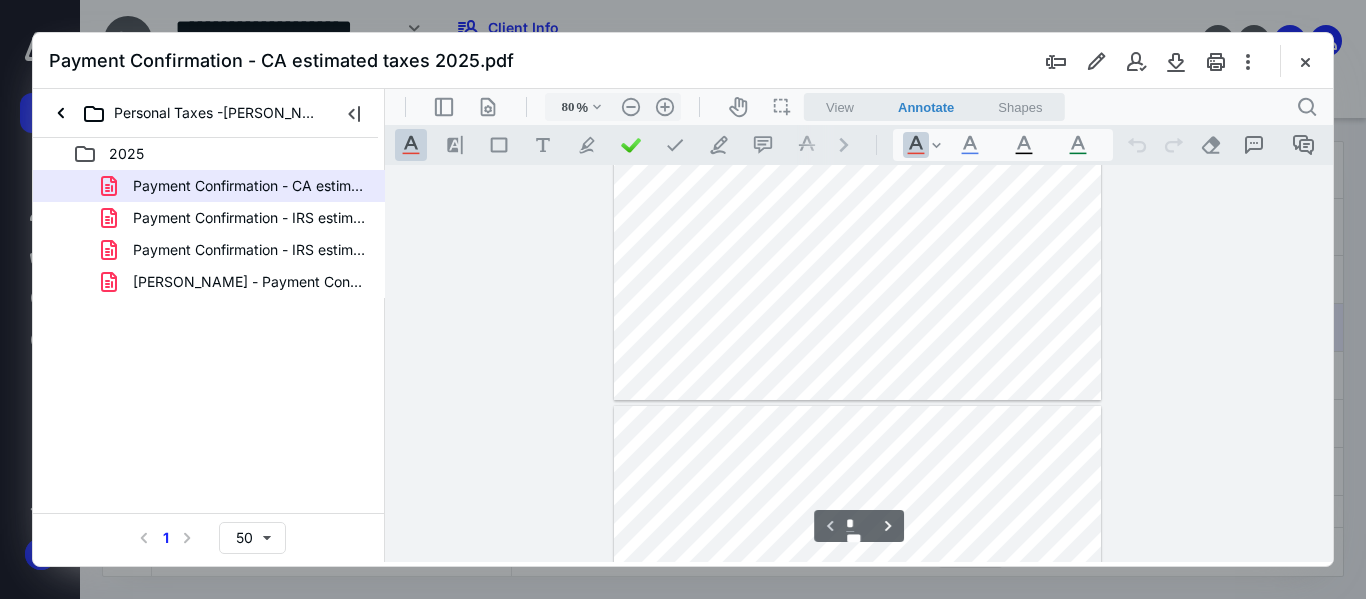 scroll, scrollTop: 300, scrollLeft: 0, axis: vertical 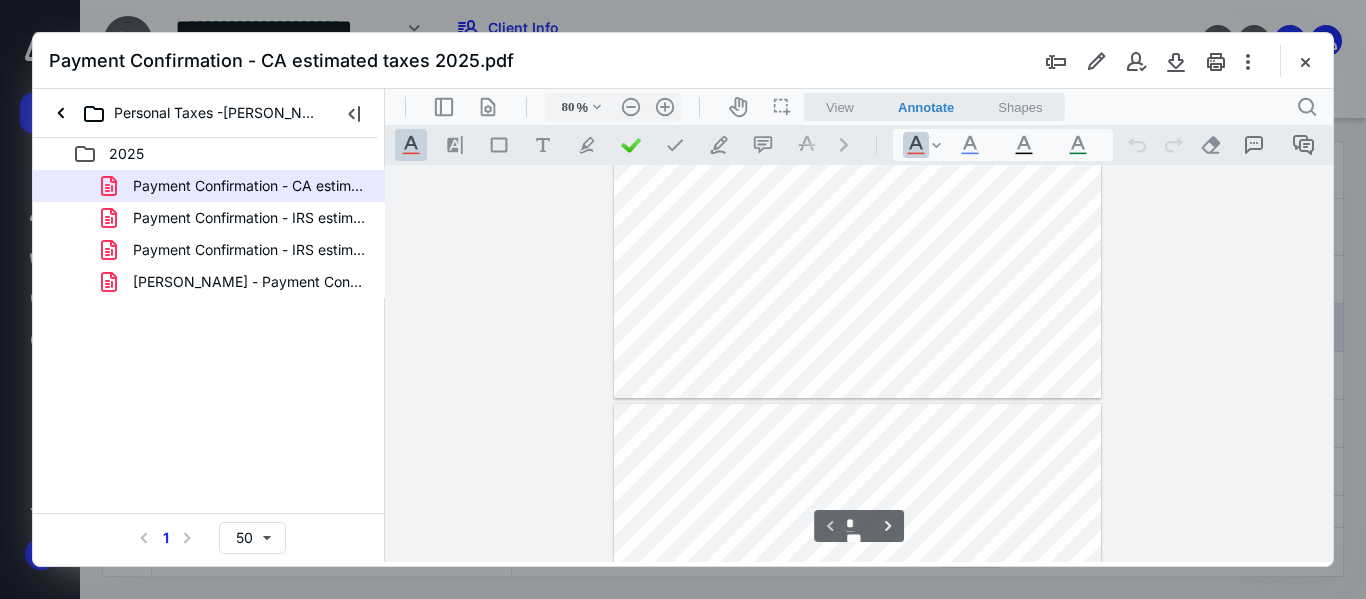 type on "*" 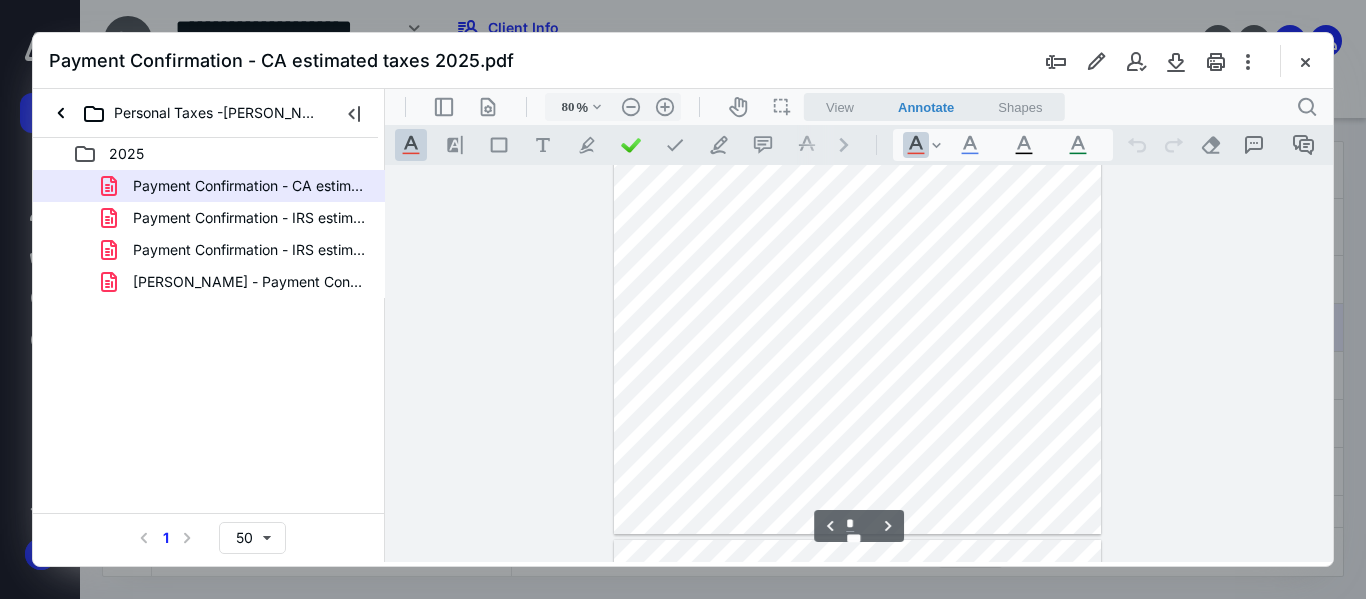 scroll, scrollTop: 800, scrollLeft: 0, axis: vertical 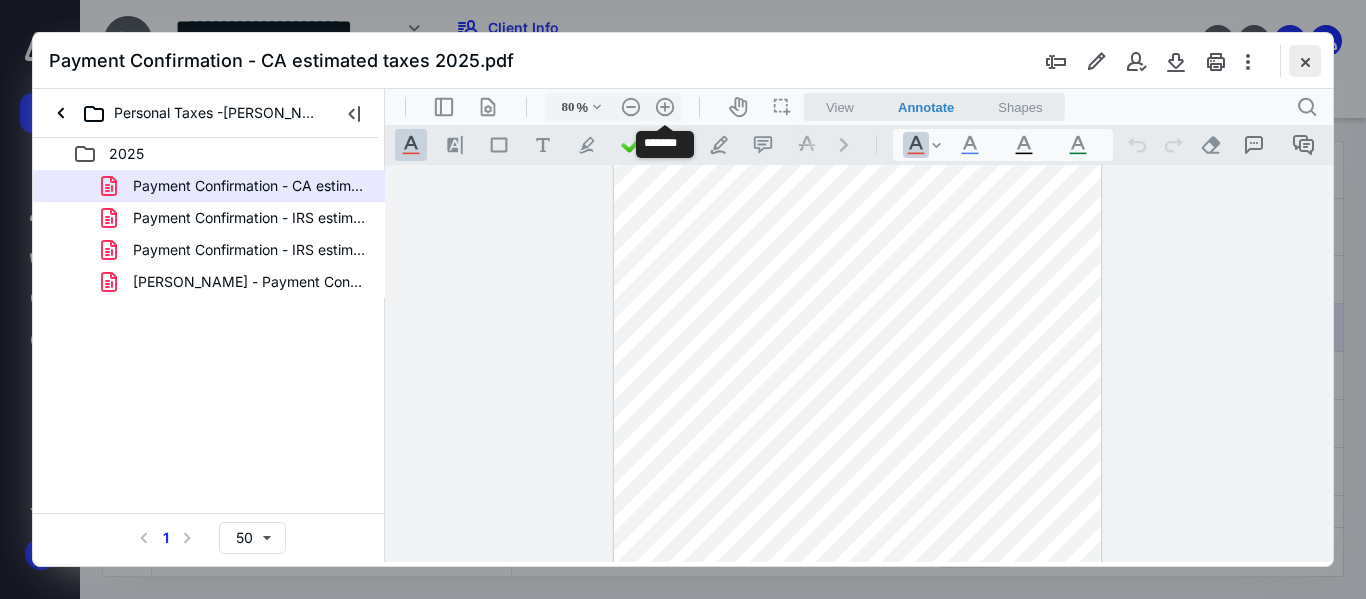 click at bounding box center [1305, 61] 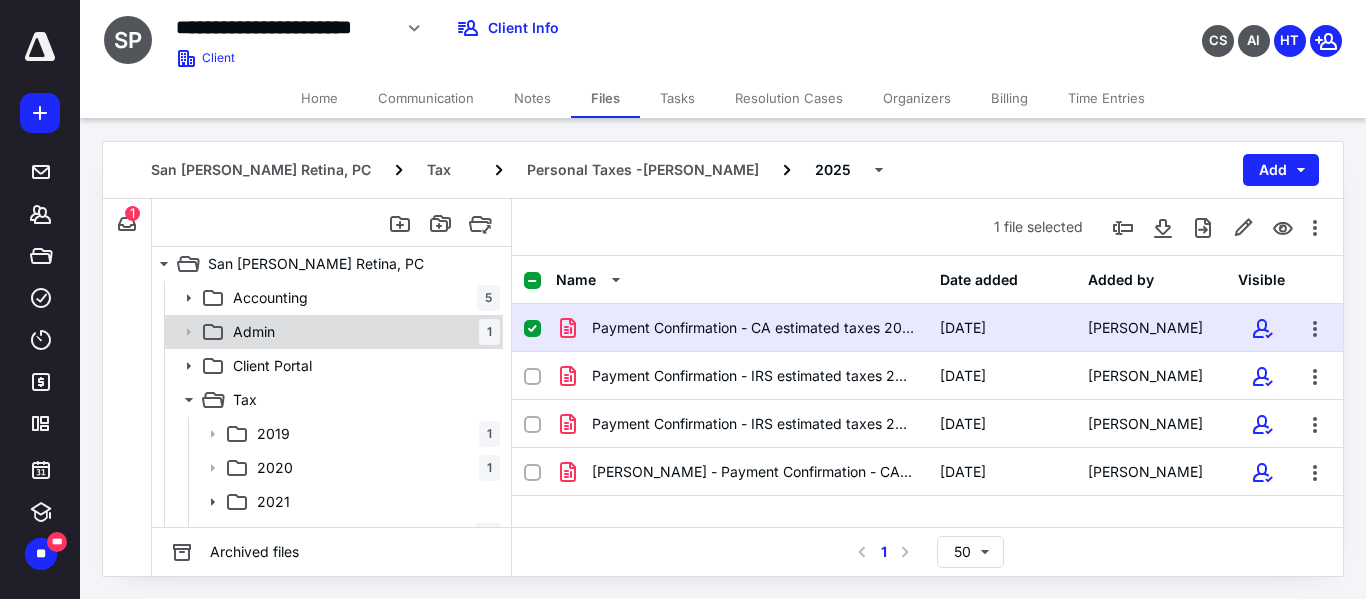 click on "Admin 1" at bounding box center [362, 332] 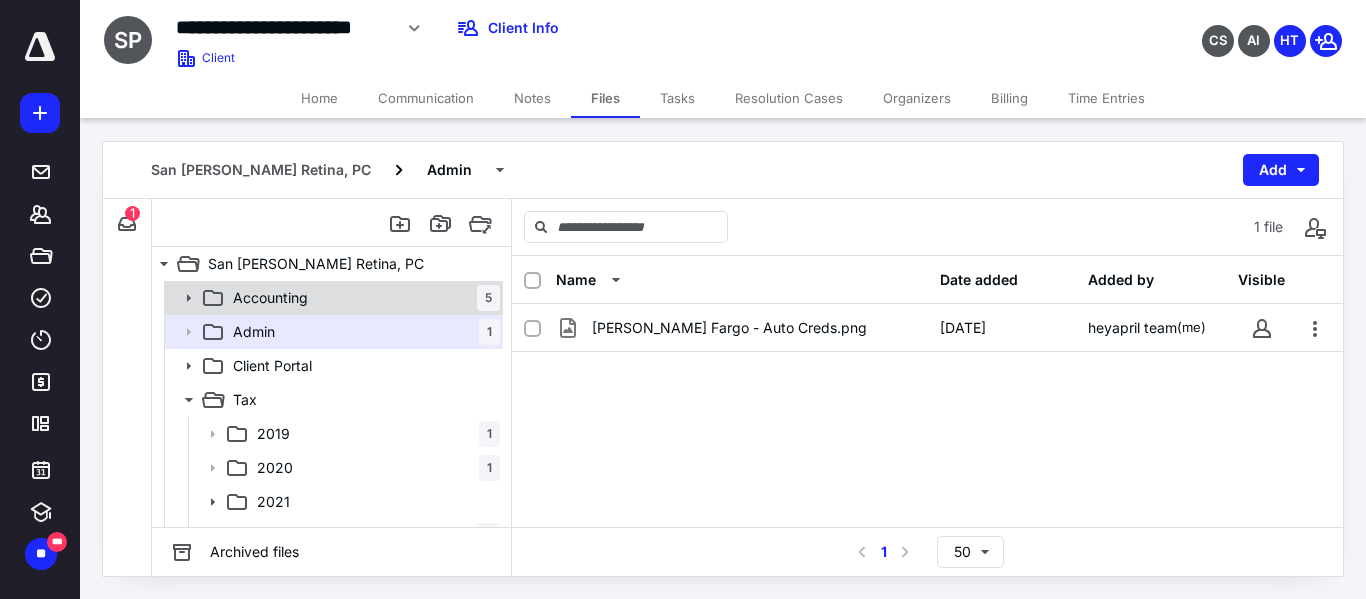 click on "Accounting 5" at bounding box center [362, 298] 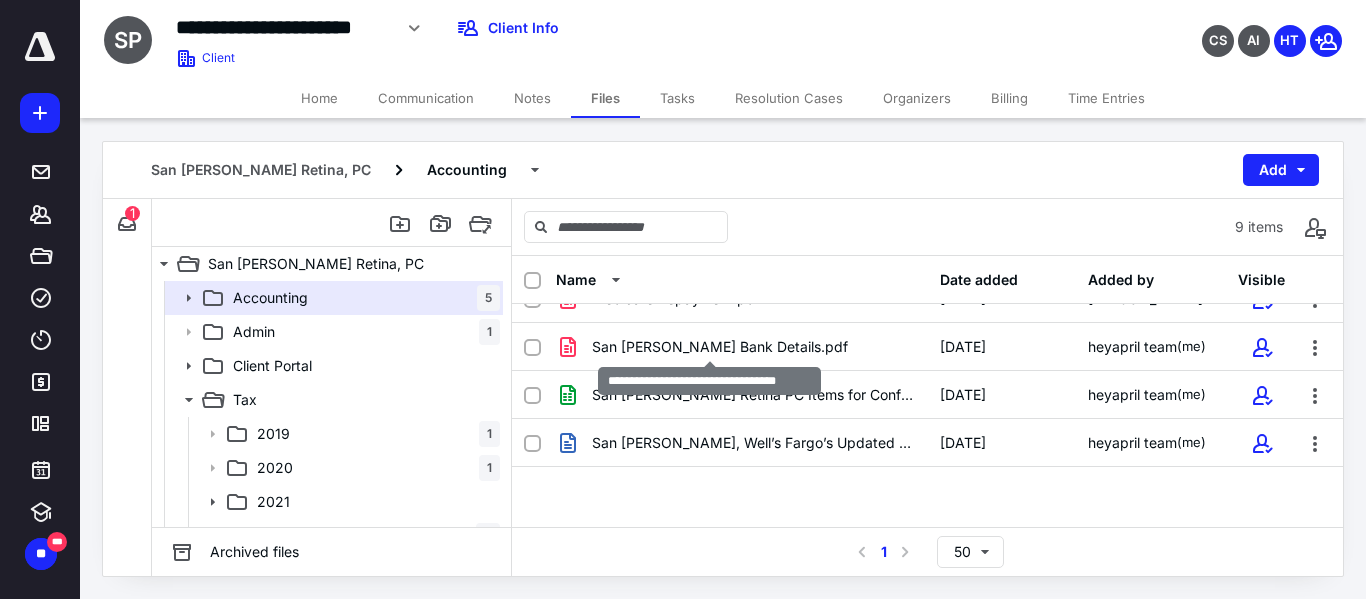 scroll, scrollTop: 0, scrollLeft: 0, axis: both 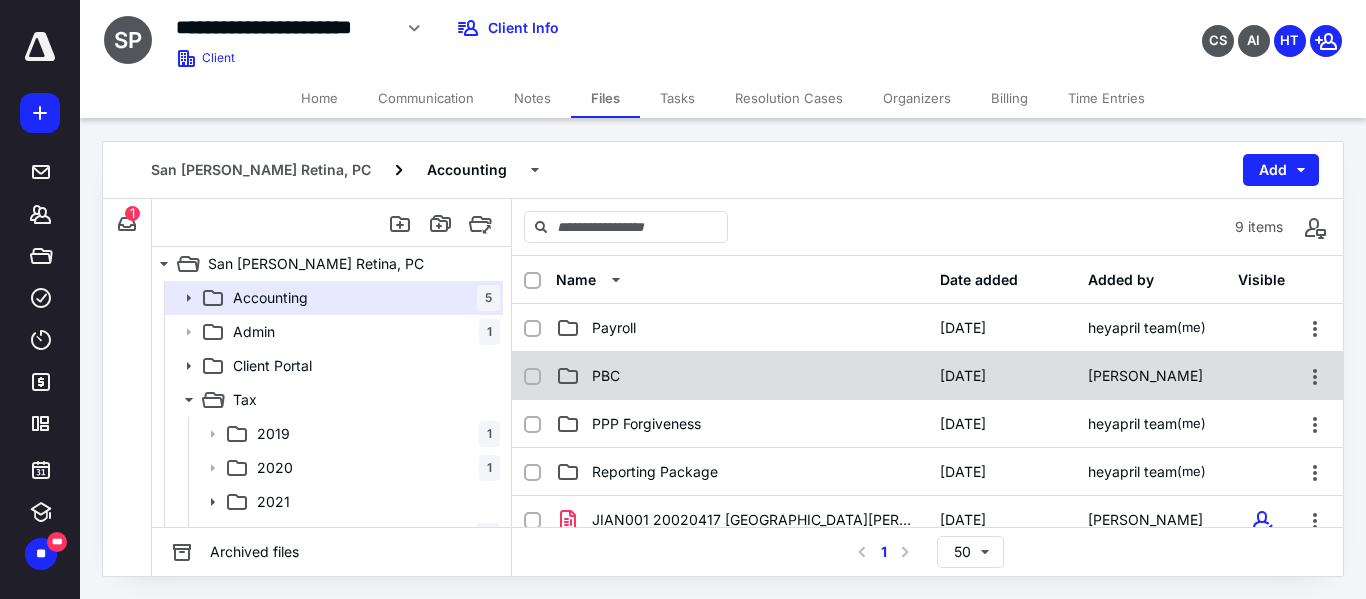 click on "PBC [DATE] [PERSON_NAME]" at bounding box center [927, 376] 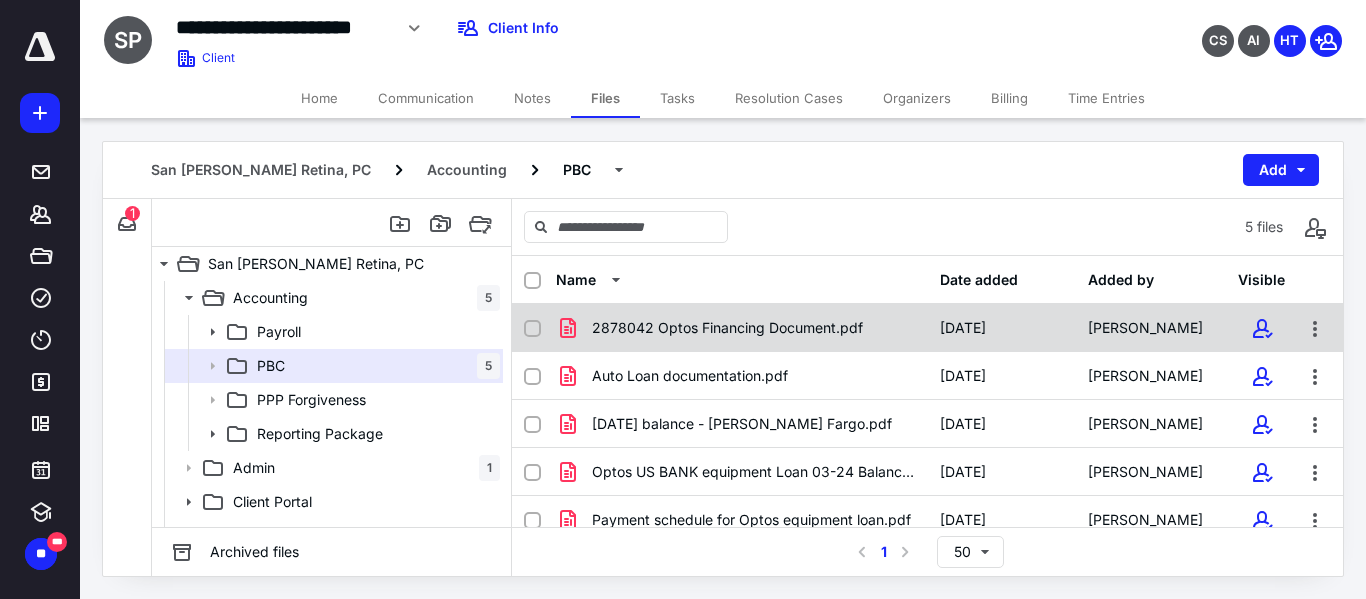 scroll, scrollTop: 77, scrollLeft: 0, axis: vertical 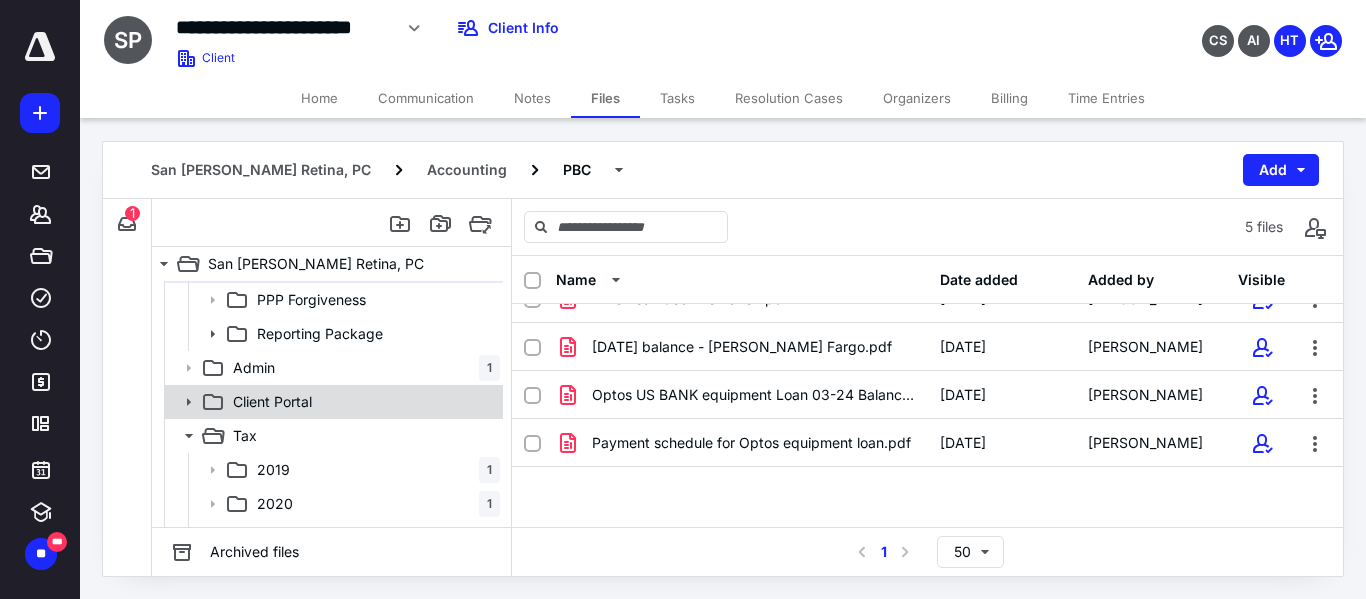 click on "Client Portal" at bounding box center (332, 402) 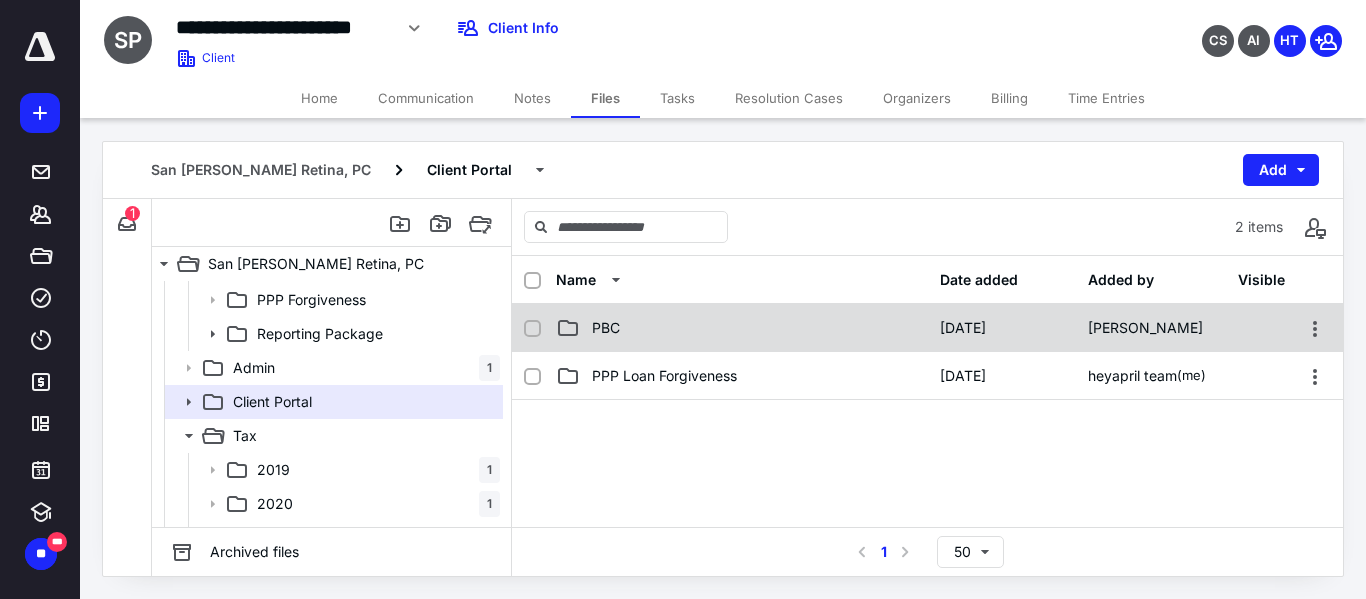 click on "PBC [DATE] [PERSON_NAME]" at bounding box center (927, 328) 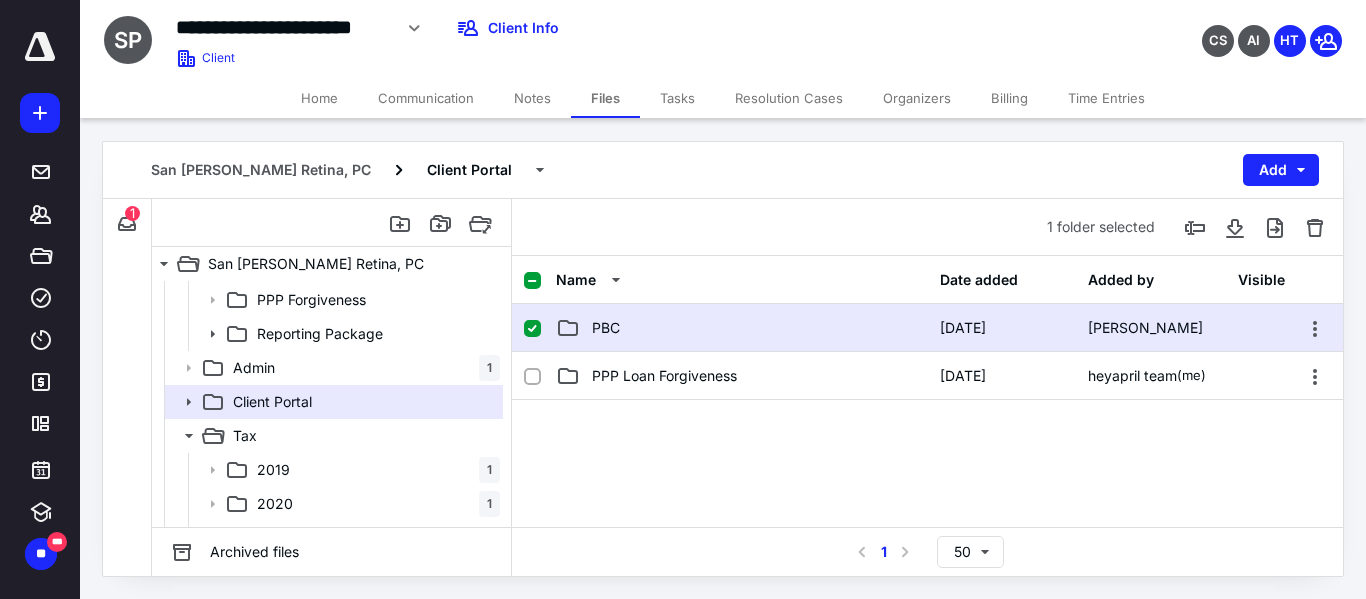 click on "PBC [DATE] [PERSON_NAME]" at bounding box center (927, 328) 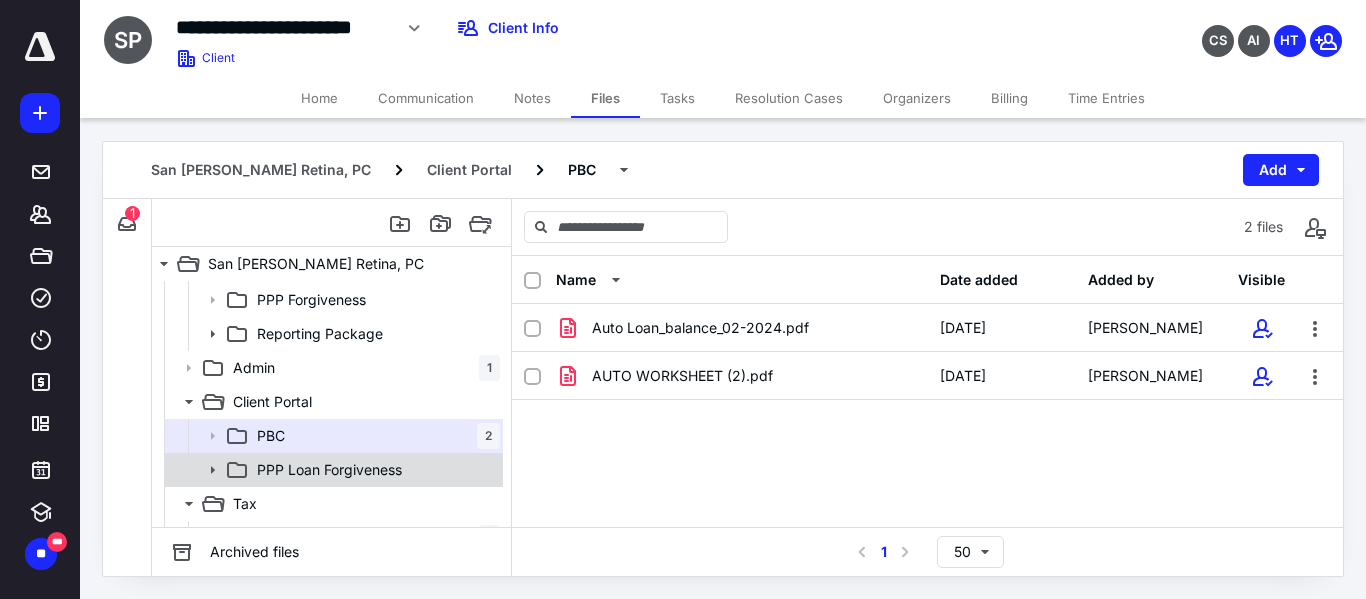 click on "PPP Loan Forgiveness" at bounding box center (374, 470) 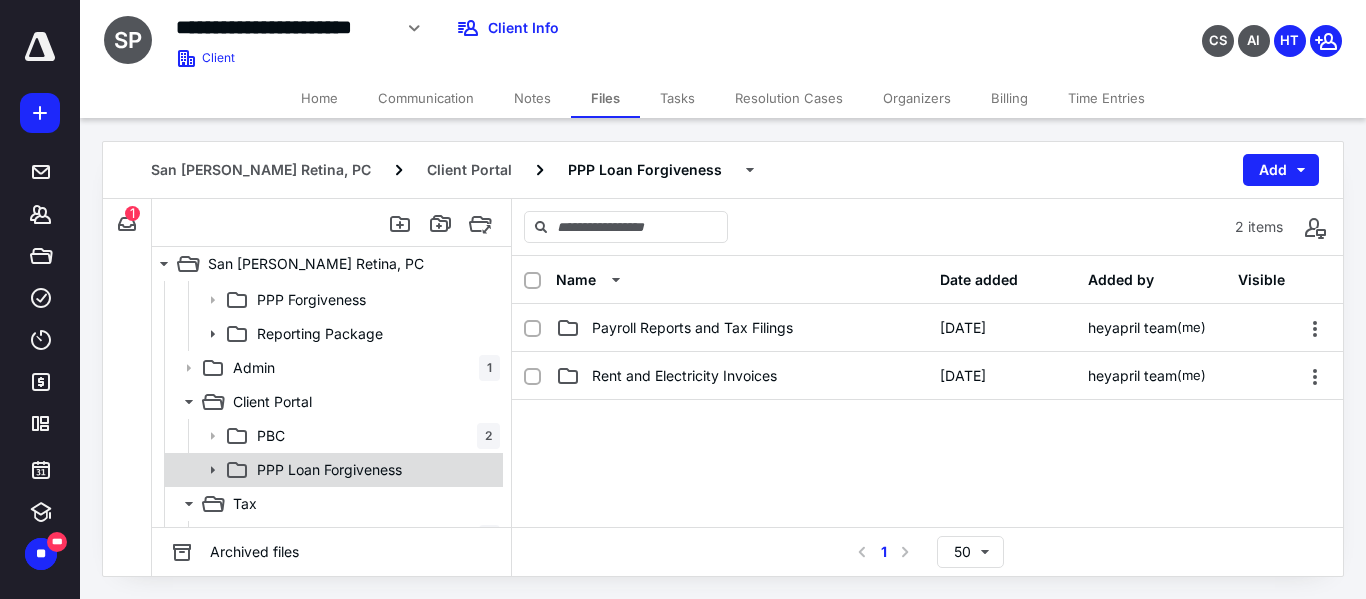 scroll, scrollTop: 200, scrollLeft: 0, axis: vertical 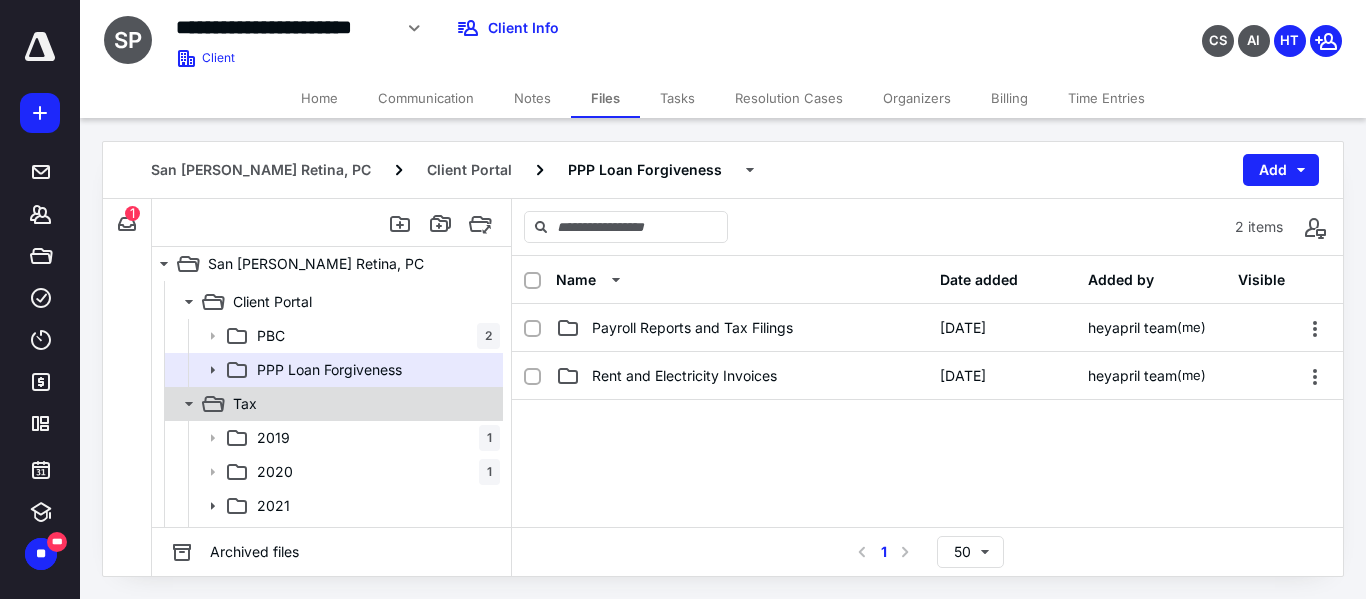 click on "Tax" at bounding box center (362, 404) 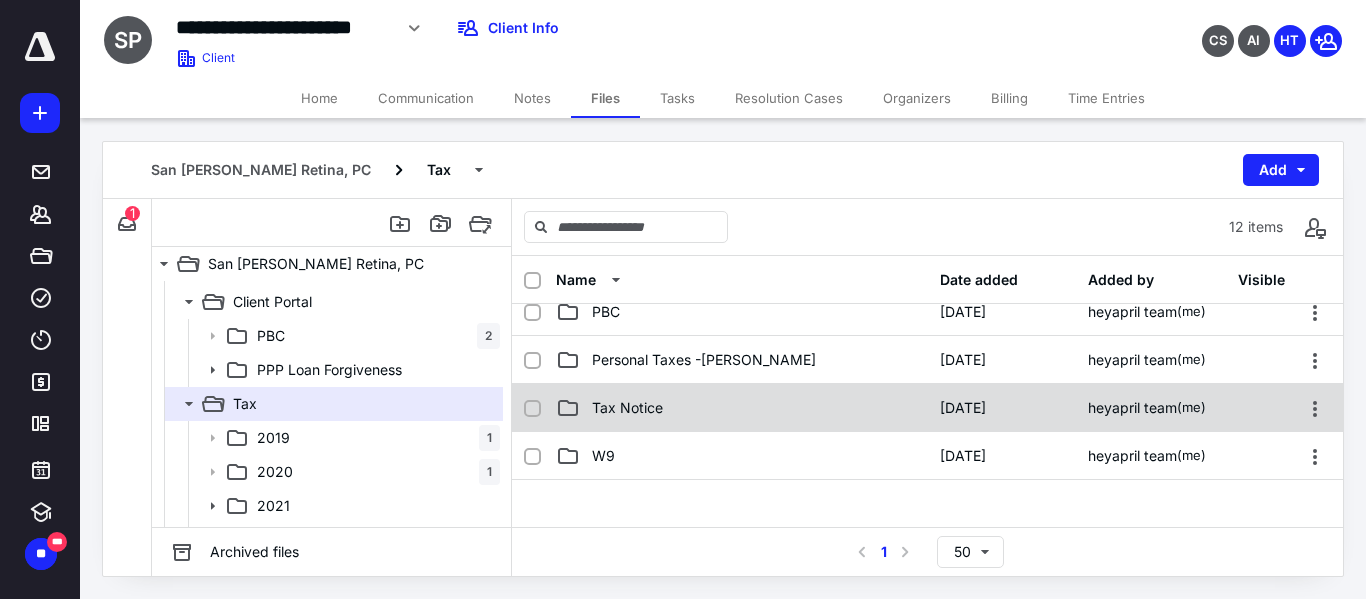 scroll, scrollTop: 300, scrollLeft: 0, axis: vertical 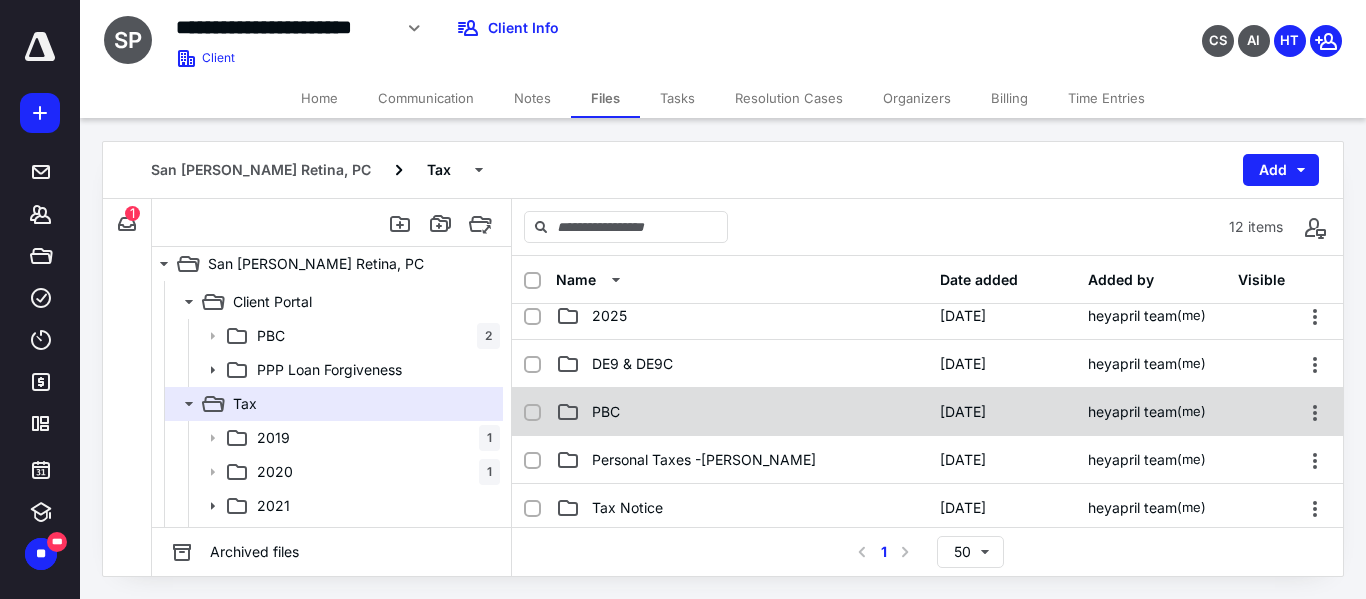 click on "PBC [DATE] heyapril team  (me)" at bounding box center (927, 412) 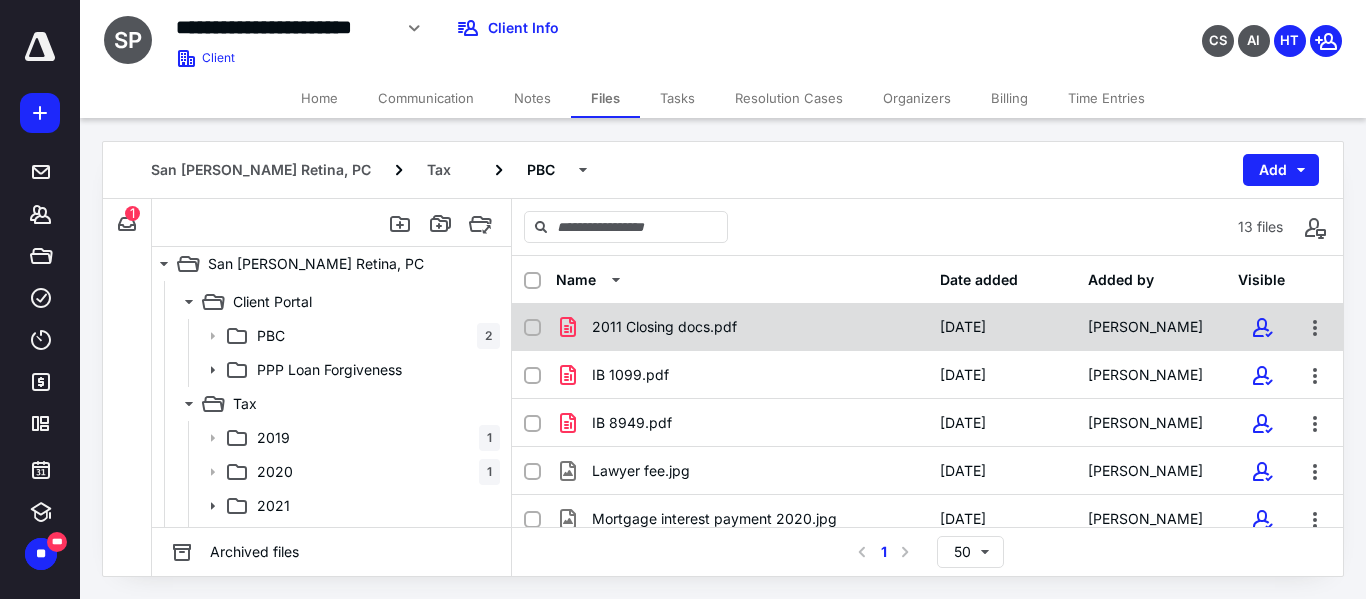 scroll, scrollTop: 0, scrollLeft: 0, axis: both 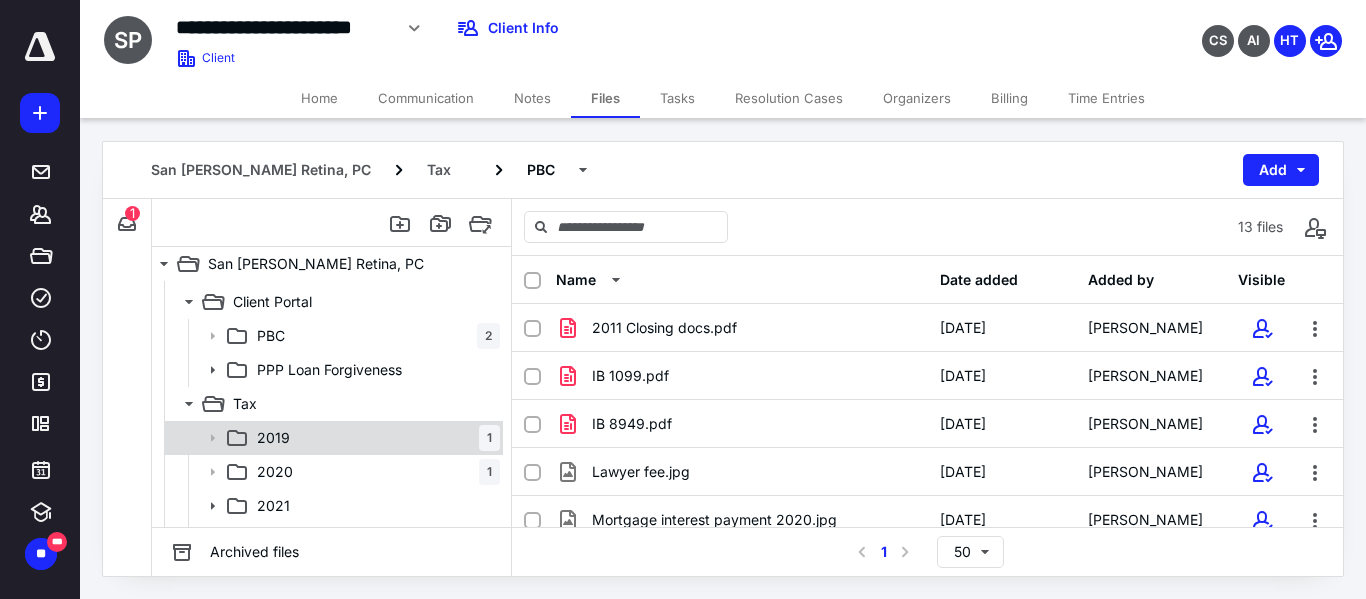 click on "2019 1" at bounding box center (374, 438) 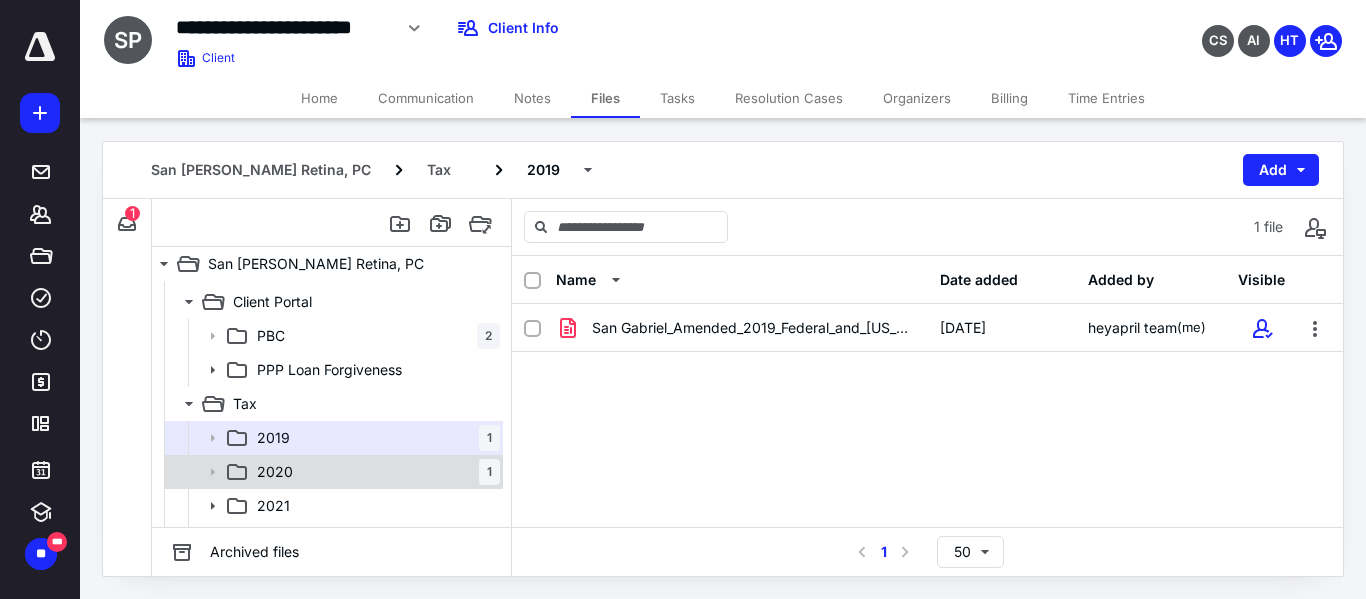 click on "2020" at bounding box center (275, 472) 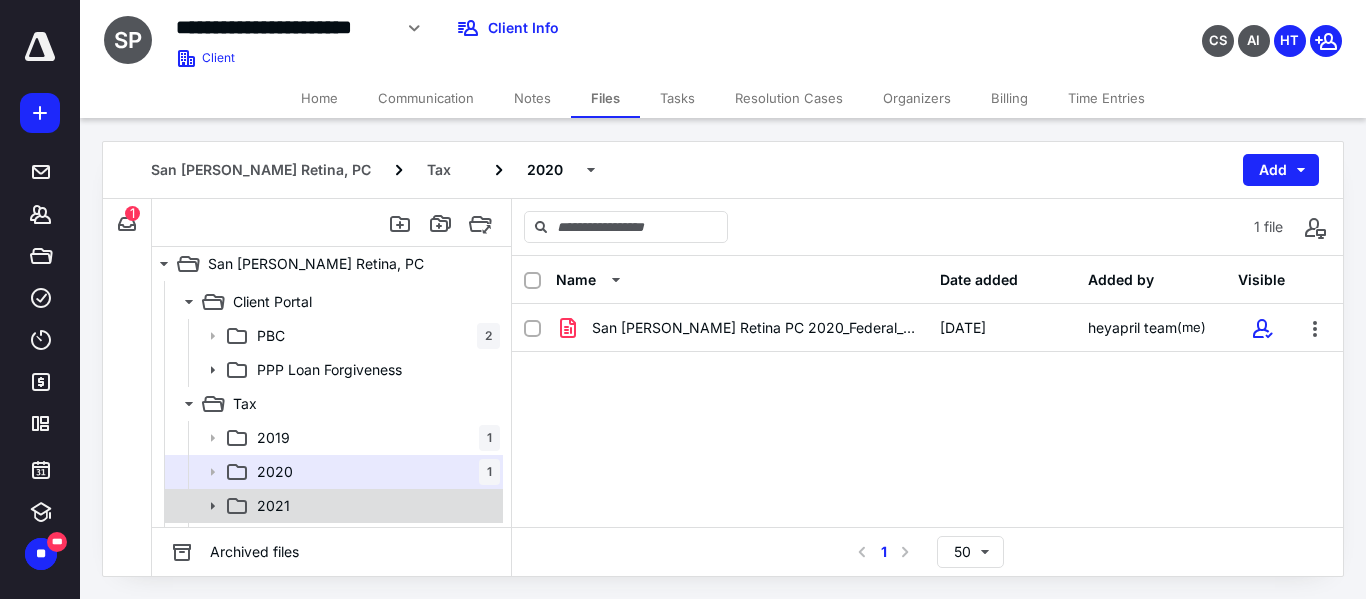 click on "2021" at bounding box center (332, 506) 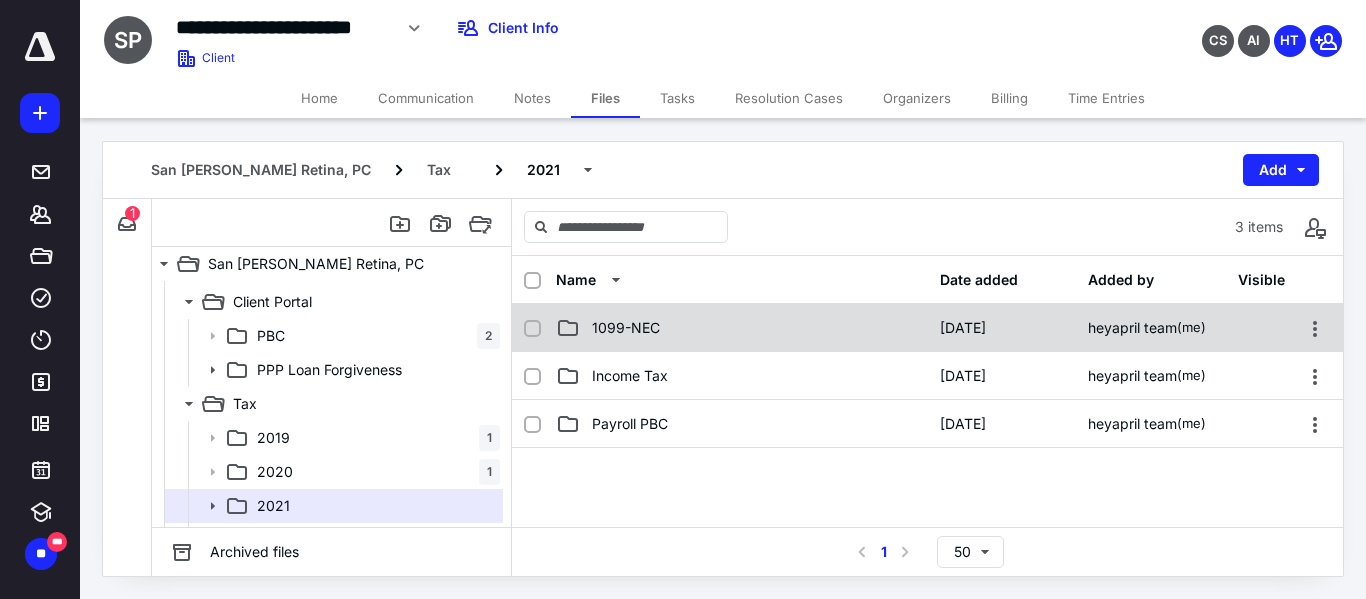 click on "1099-NEC" at bounding box center [742, 328] 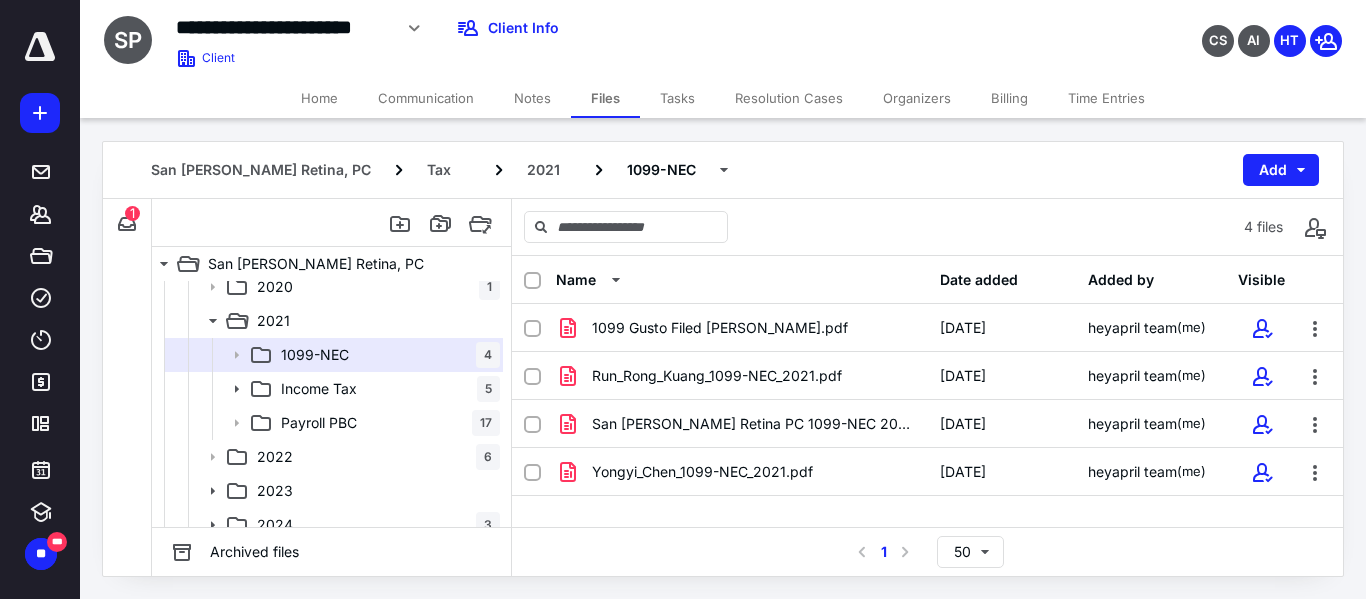 scroll, scrollTop: 400, scrollLeft: 0, axis: vertical 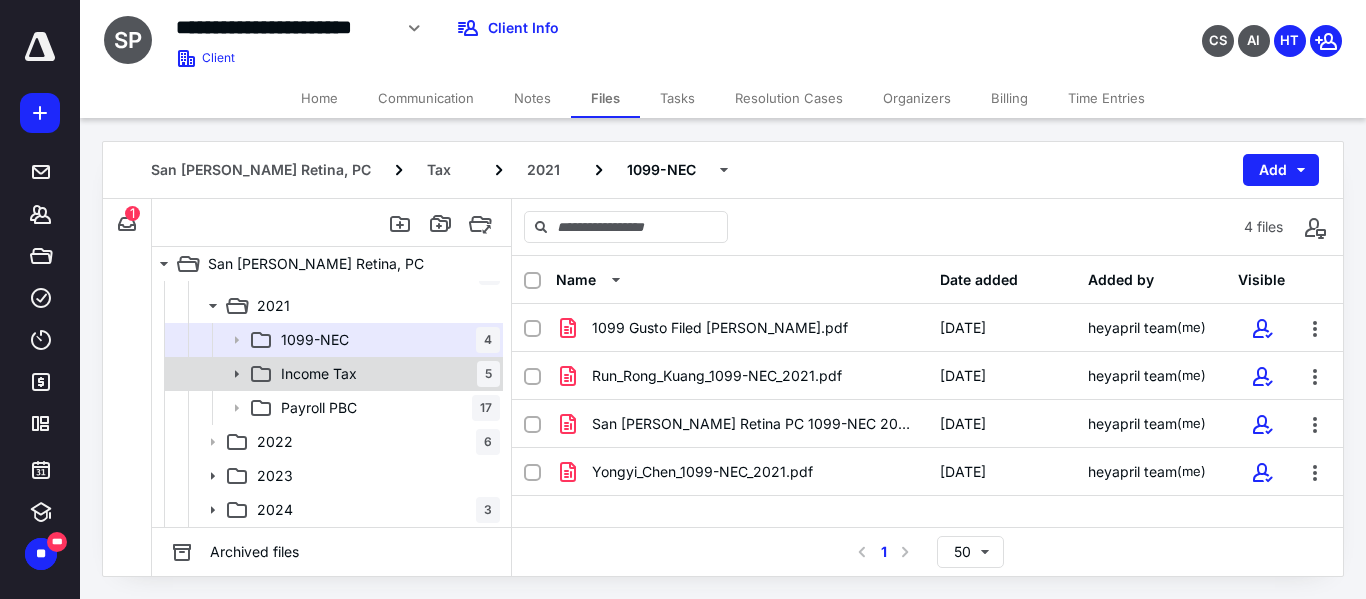 click on "Income Tax 5" at bounding box center (386, 374) 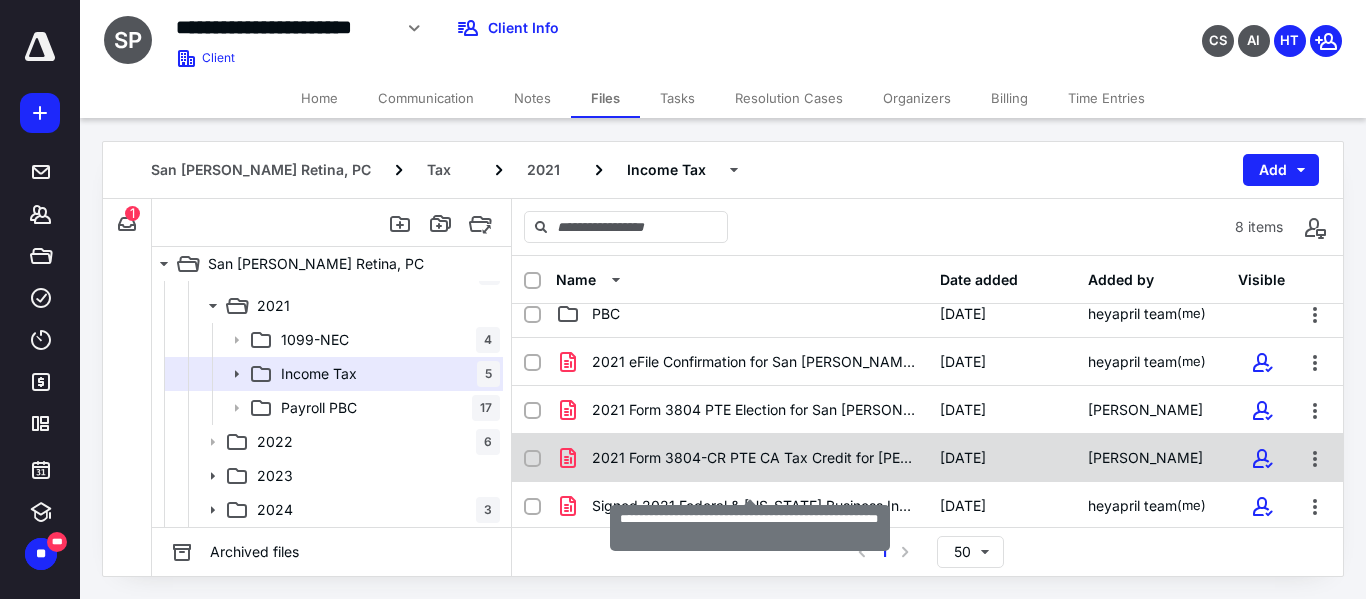 scroll, scrollTop: 0, scrollLeft: 0, axis: both 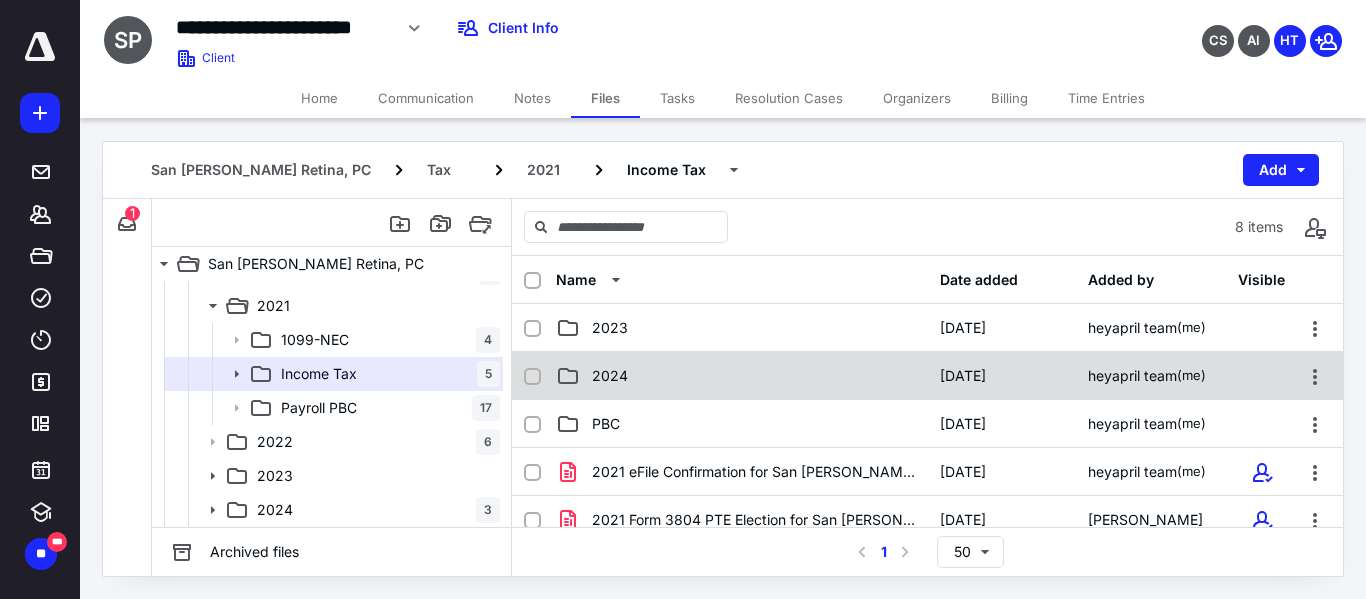 click on "2024" at bounding box center (742, 376) 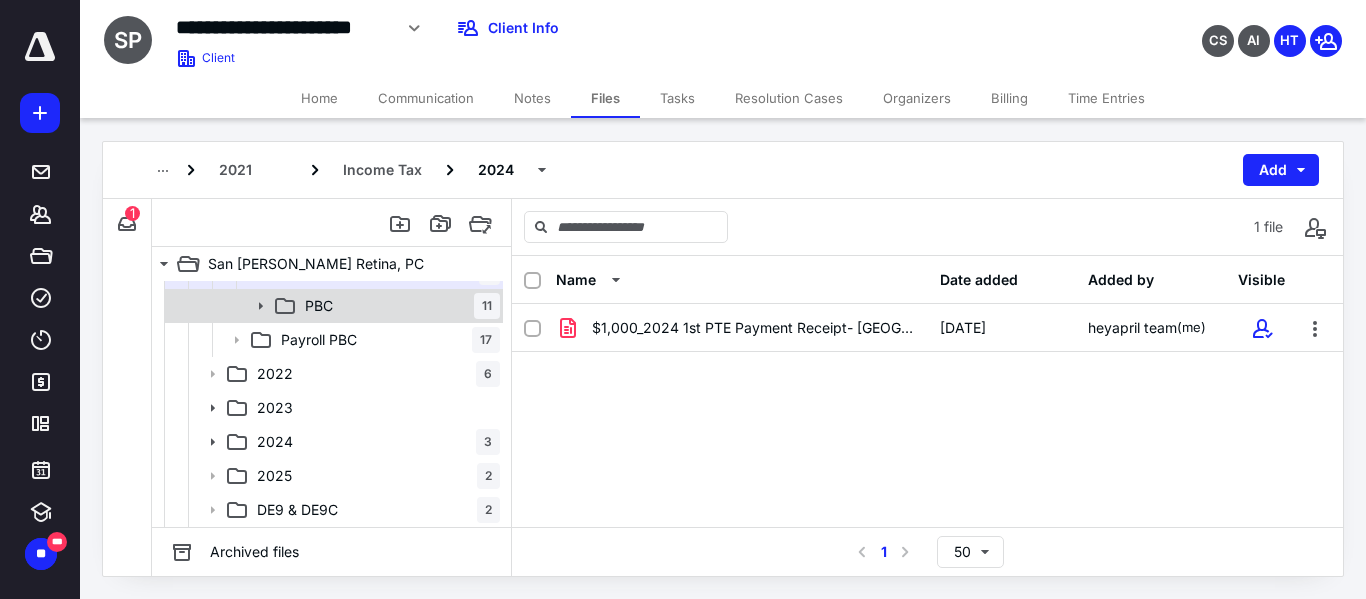 scroll, scrollTop: 600, scrollLeft: 0, axis: vertical 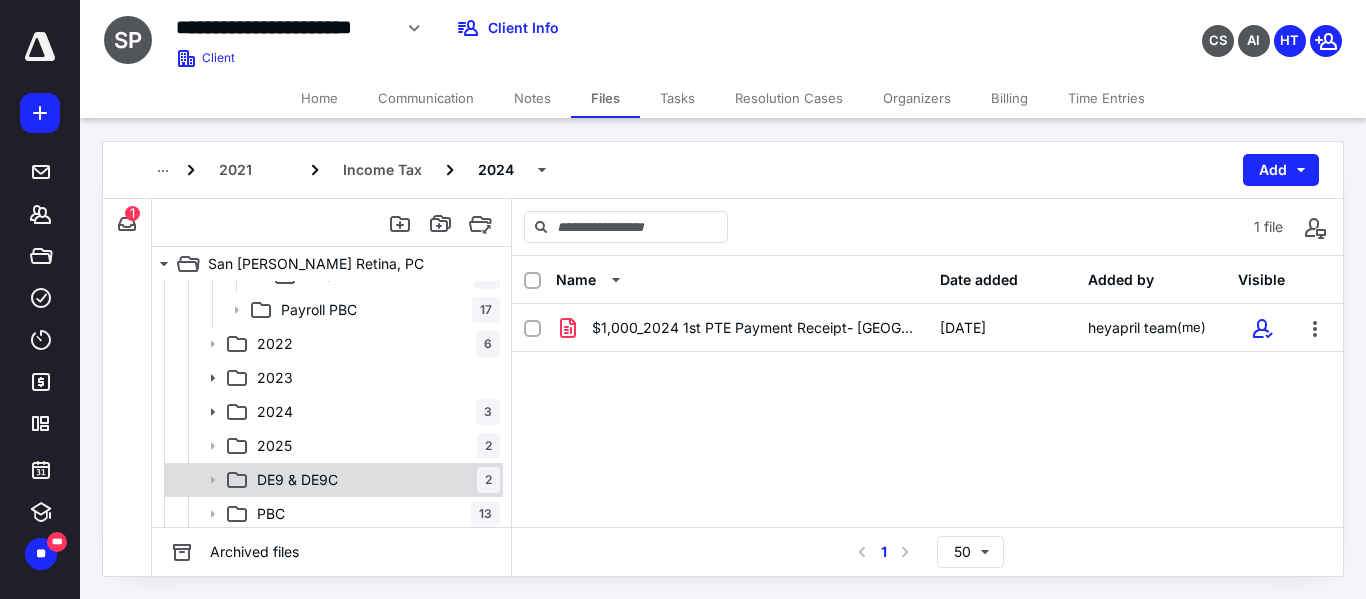 click on "DE9 & DE9C 2" at bounding box center [374, 480] 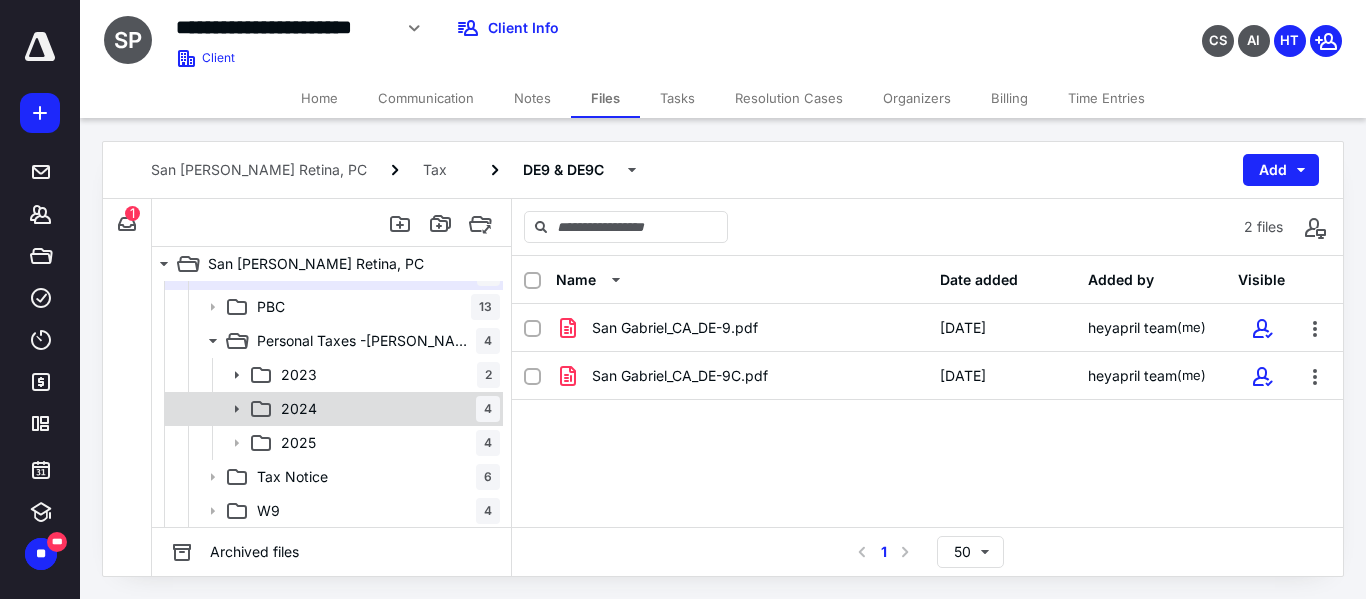 scroll, scrollTop: 808, scrollLeft: 0, axis: vertical 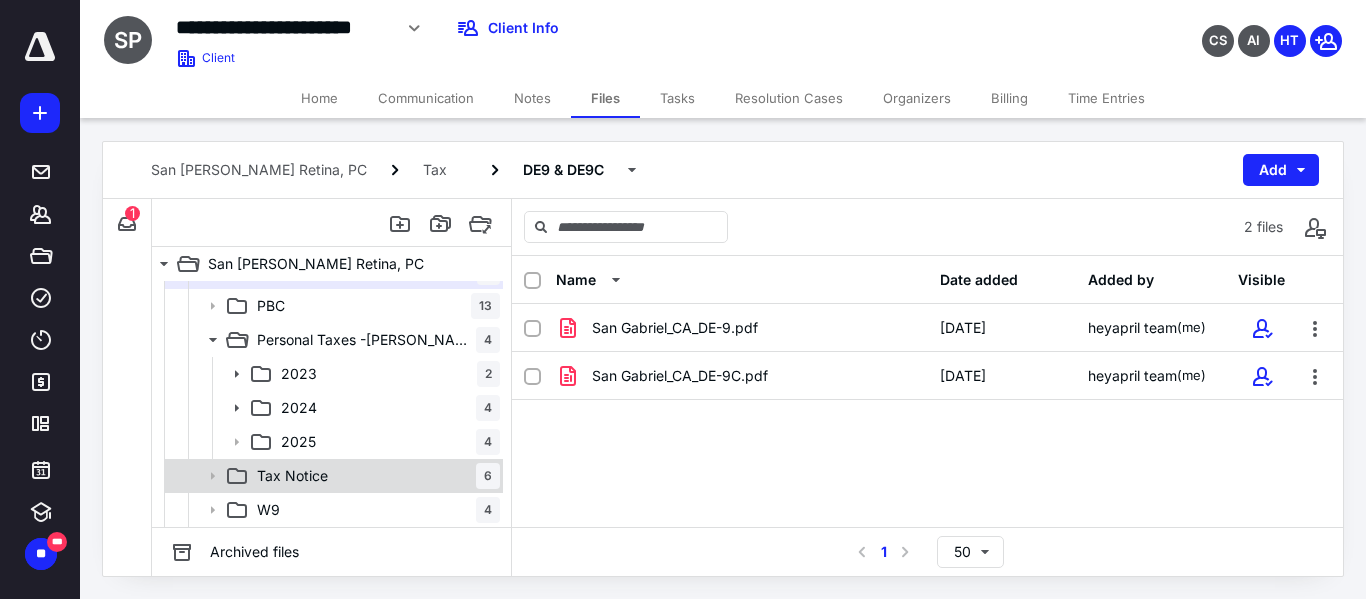 click on "Tax Notice 6" at bounding box center [374, 476] 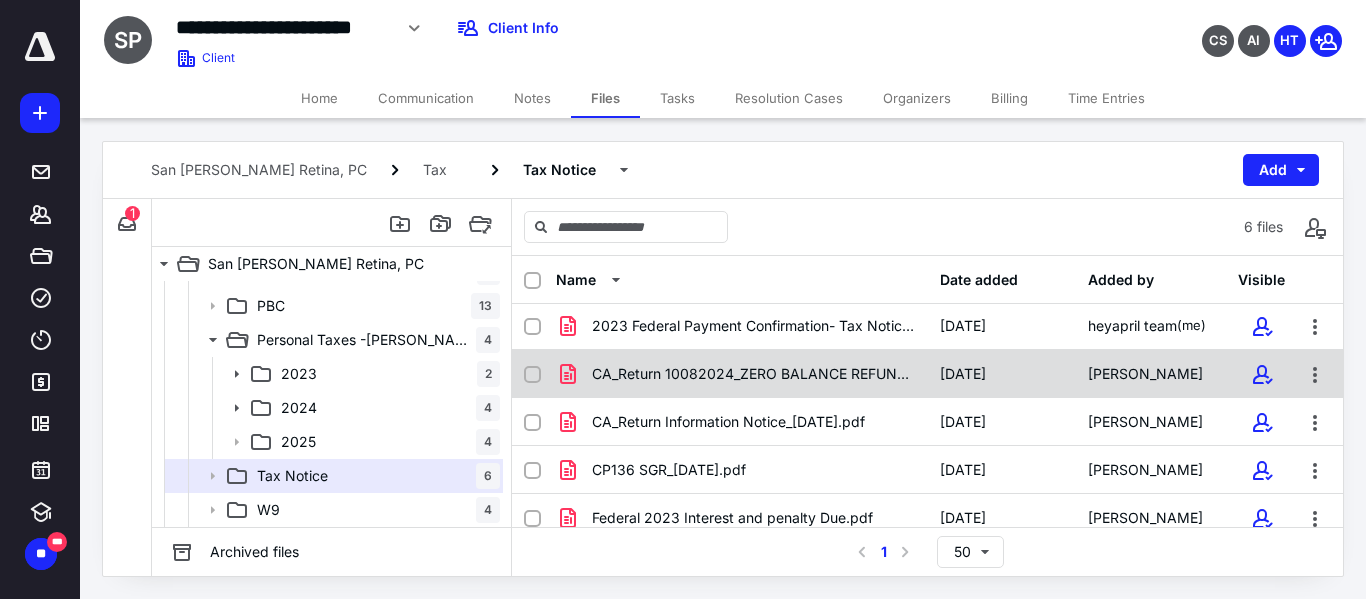 scroll, scrollTop: 77, scrollLeft: 0, axis: vertical 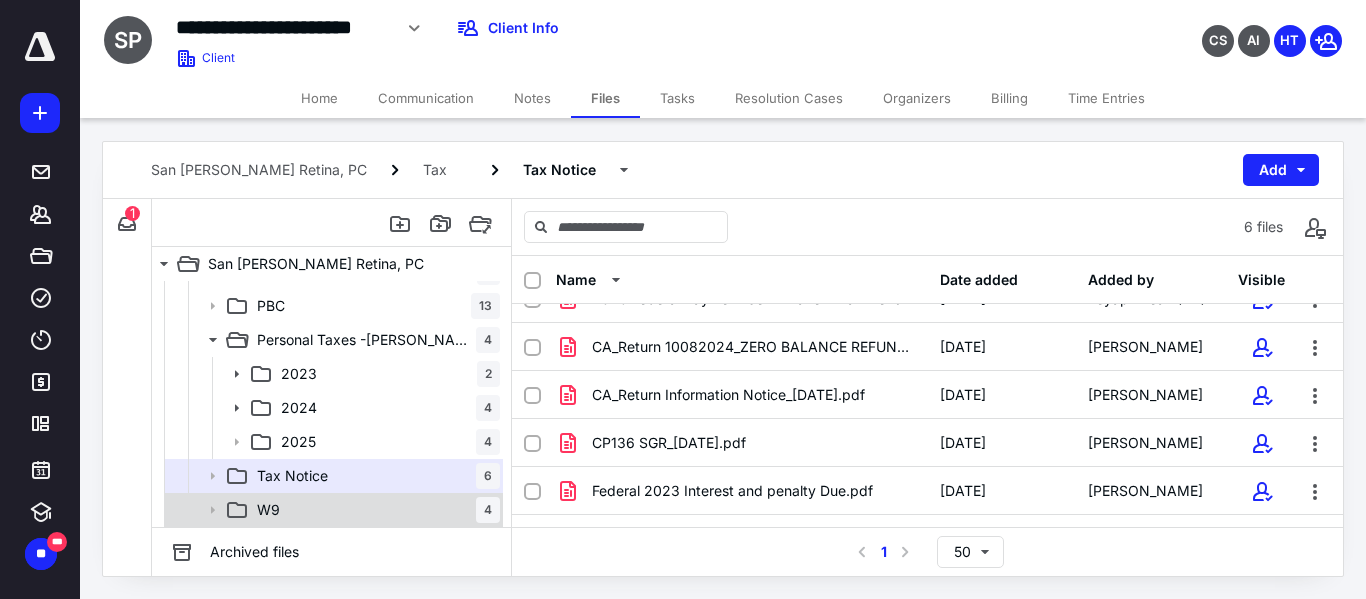 click on "W9 4" at bounding box center (374, 510) 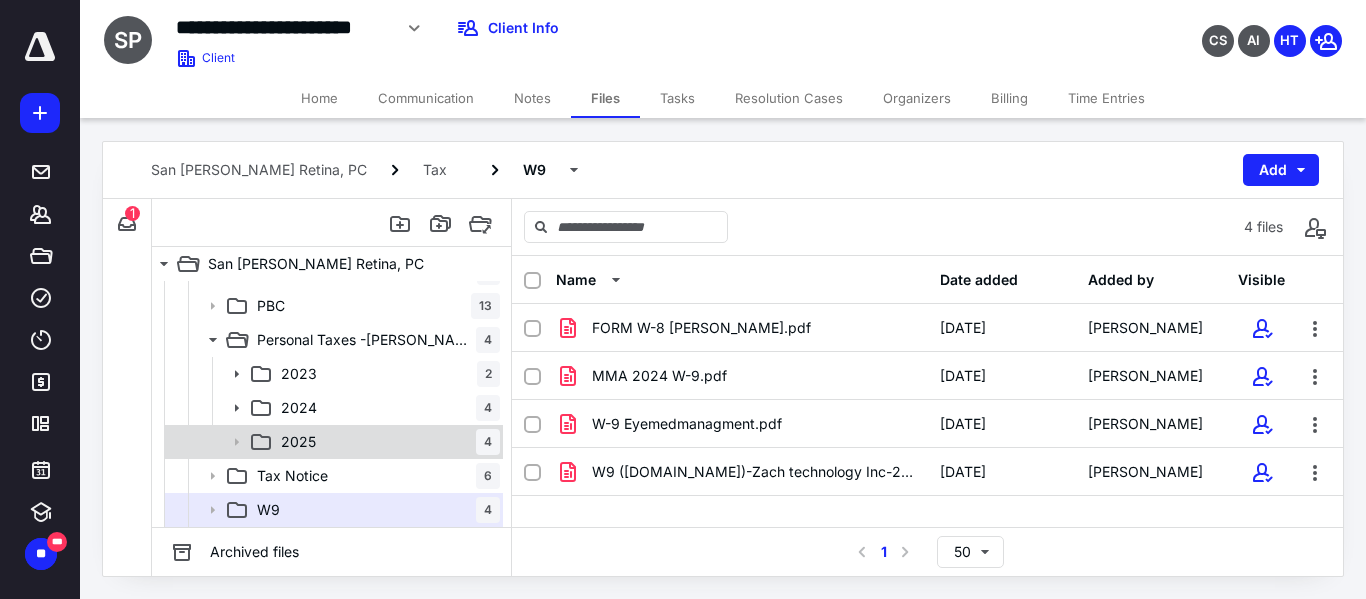 click on "2025 4" at bounding box center [386, 442] 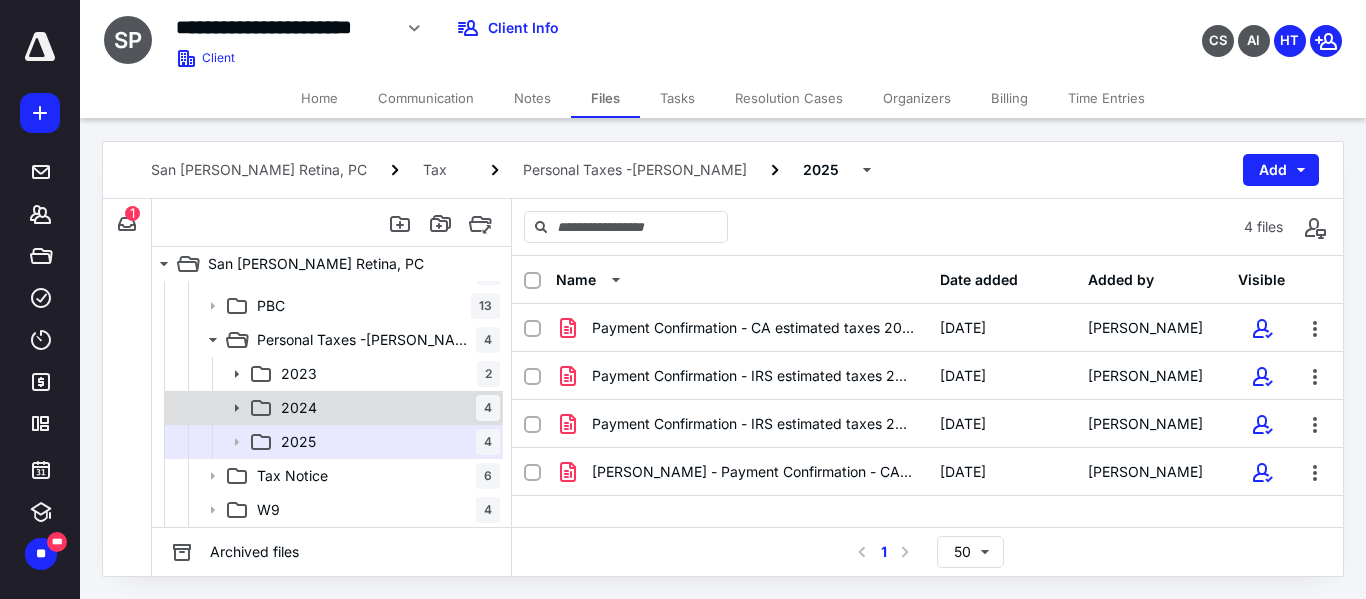 click on "2024 4" at bounding box center [386, 408] 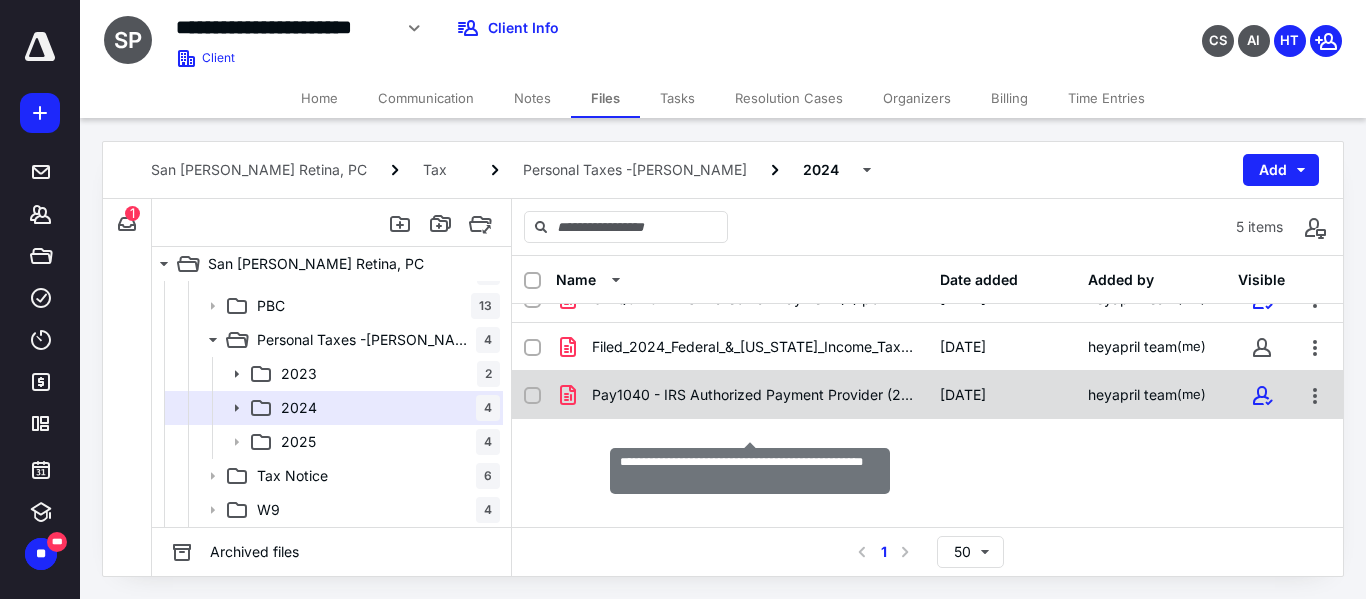 scroll, scrollTop: 0, scrollLeft: 0, axis: both 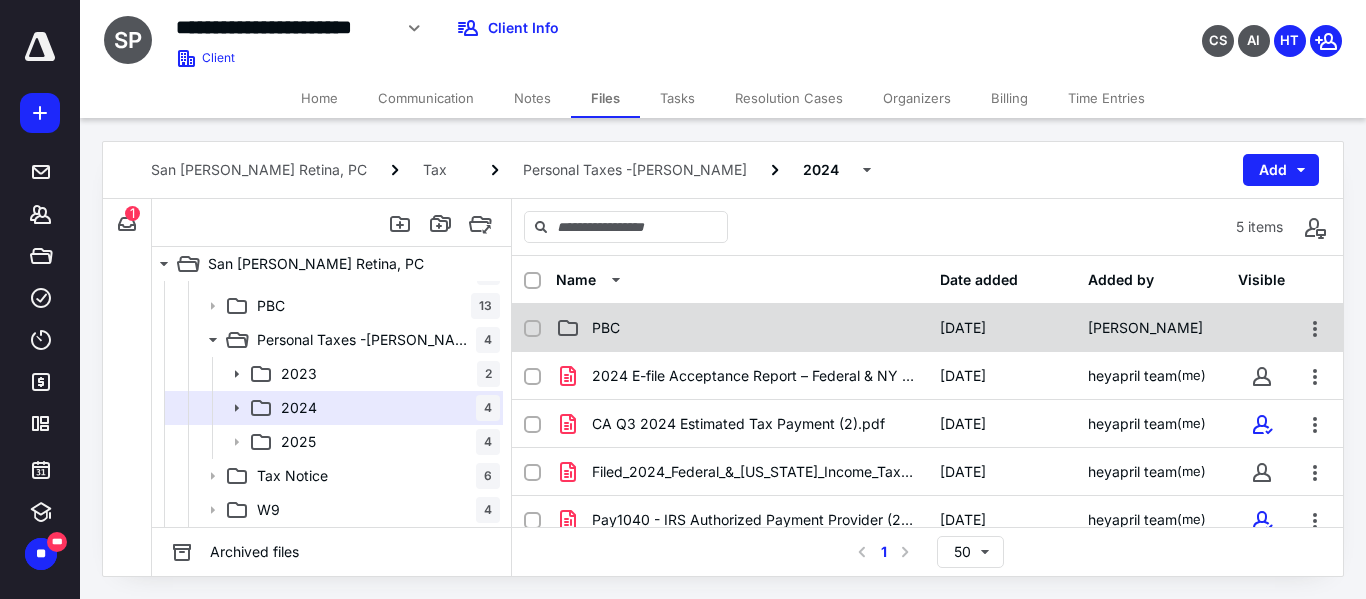 click on "PBC [DATE] [PERSON_NAME]" at bounding box center [927, 328] 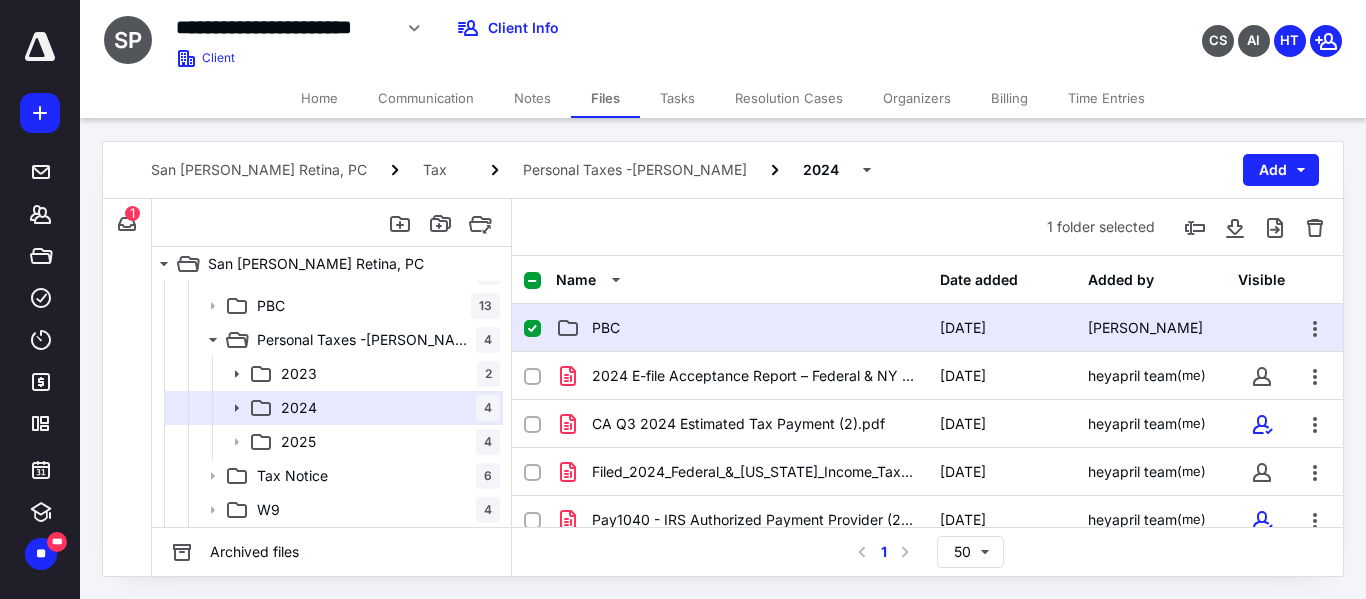 click on "PBC [DATE] [PERSON_NAME]" at bounding box center [927, 328] 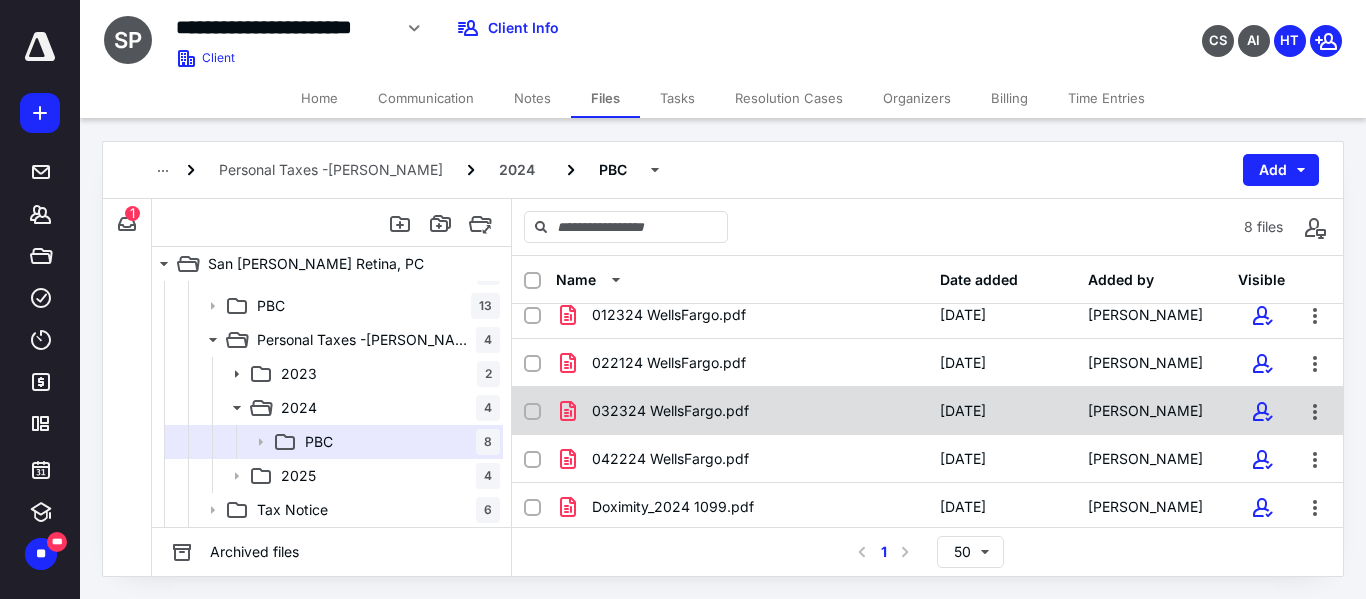 scroll, scrollTop: 0, scrollLeft: 0, axis: both 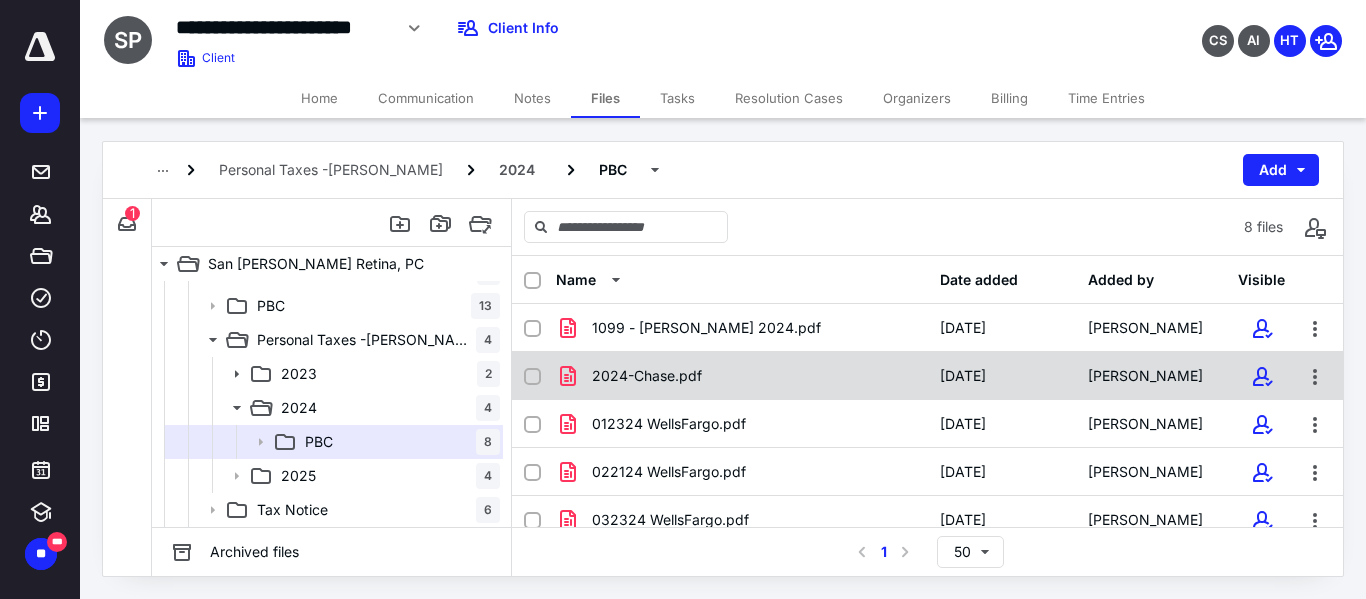 click on "2024-Chase.pdf" at bounding box center [742, 376] 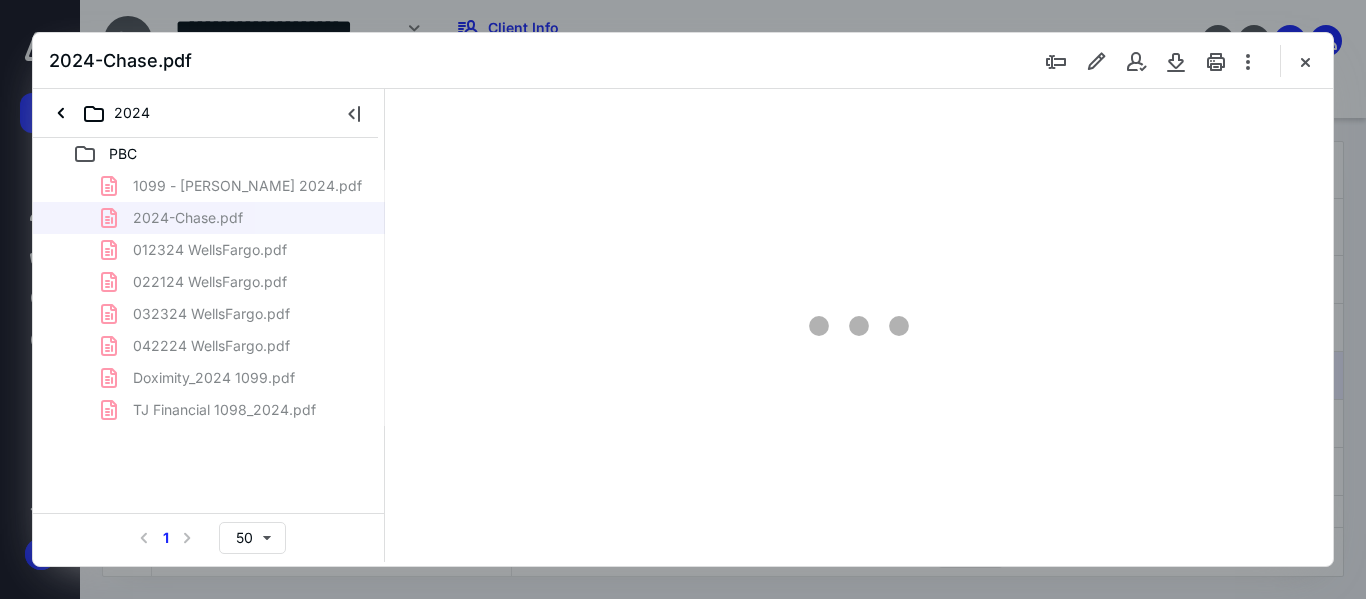 scroll, scrollTop: 0, scrollLeft: 0, axis: both 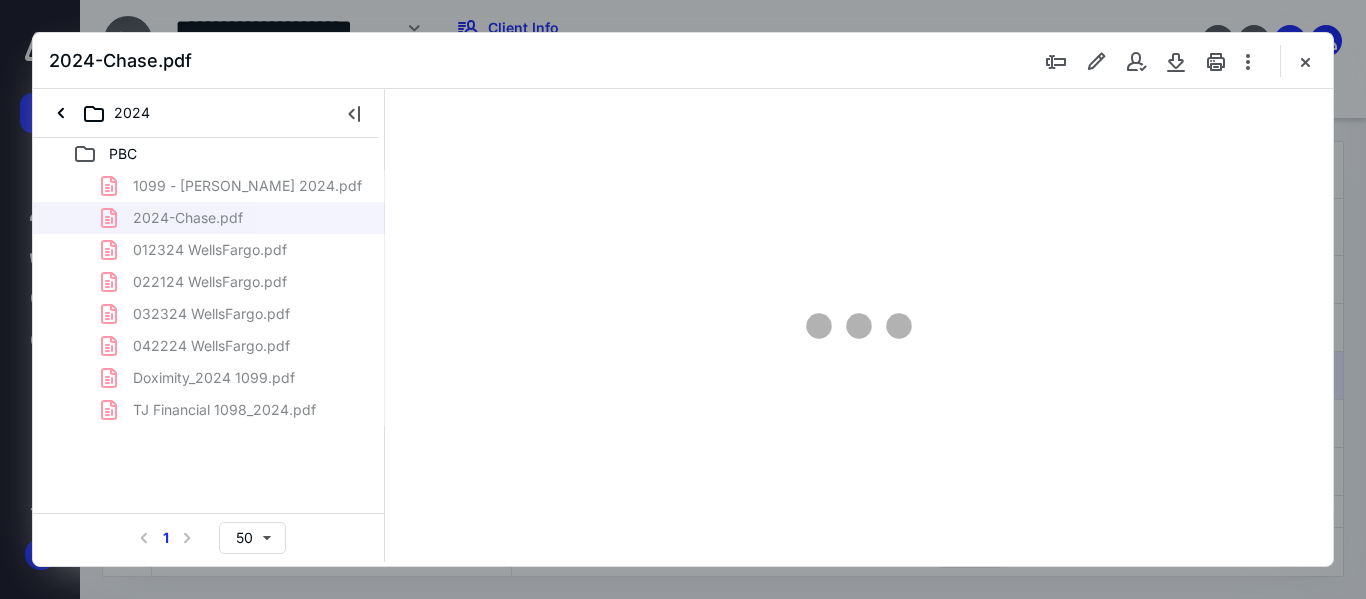 type on "65" 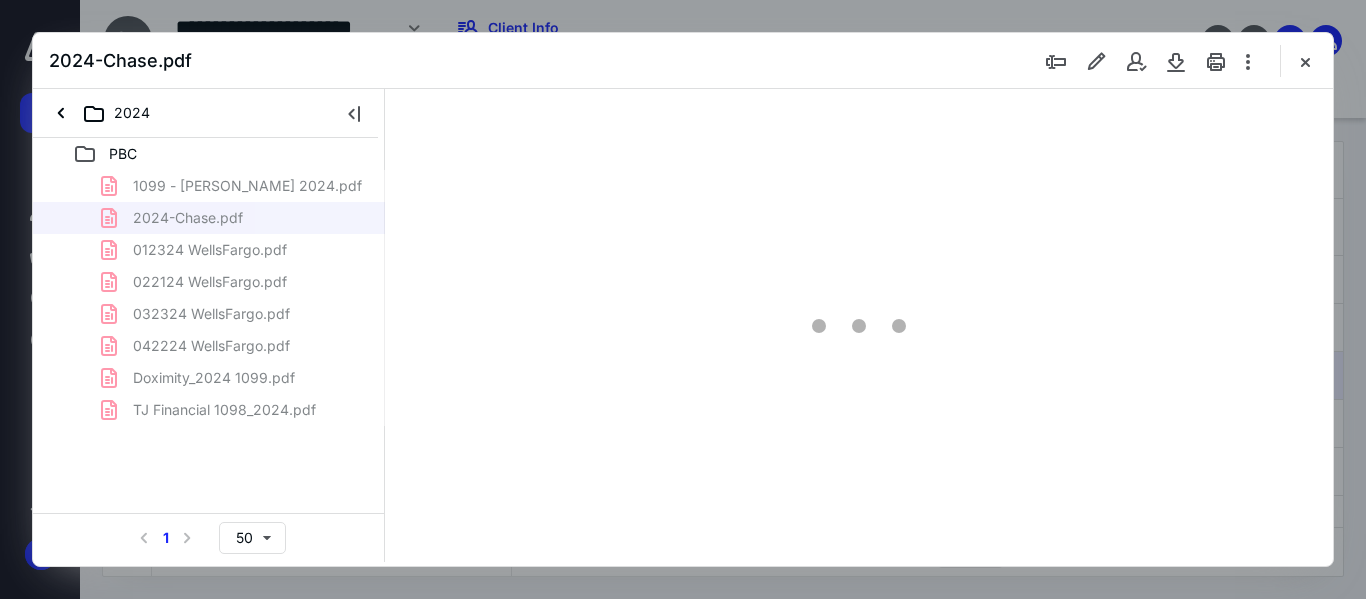 scroll, scrollTop: 79, scrollLeft: 0, axis: vertical 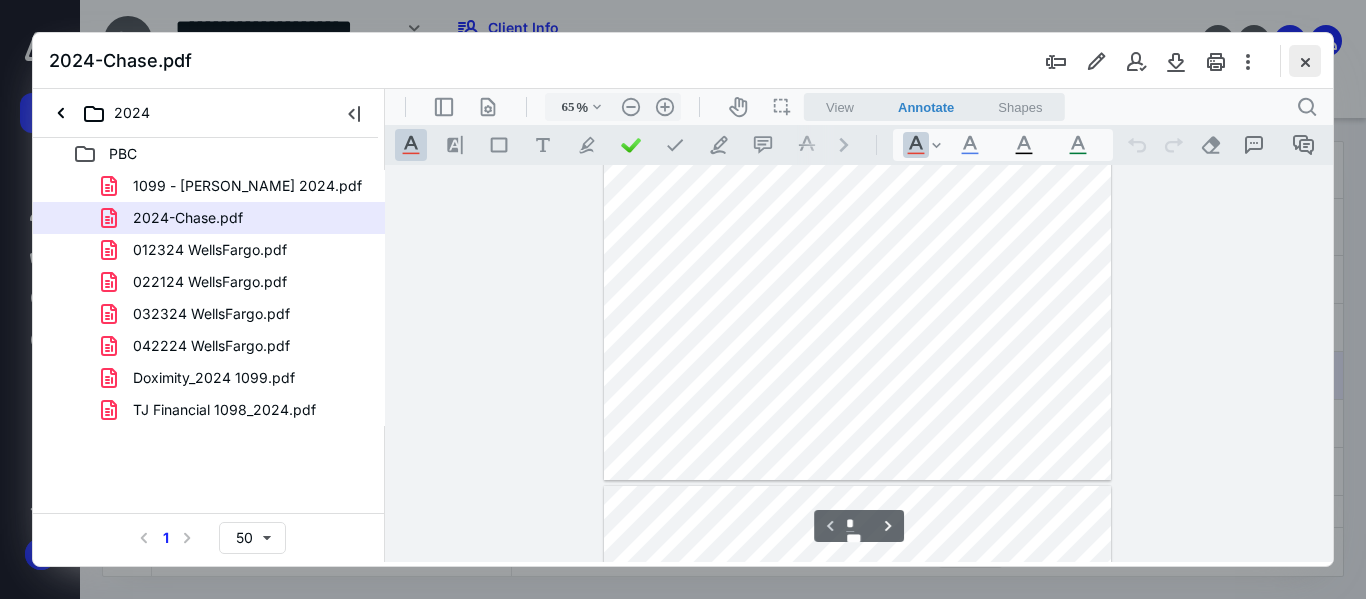 click at bounding box center [1305, 61] 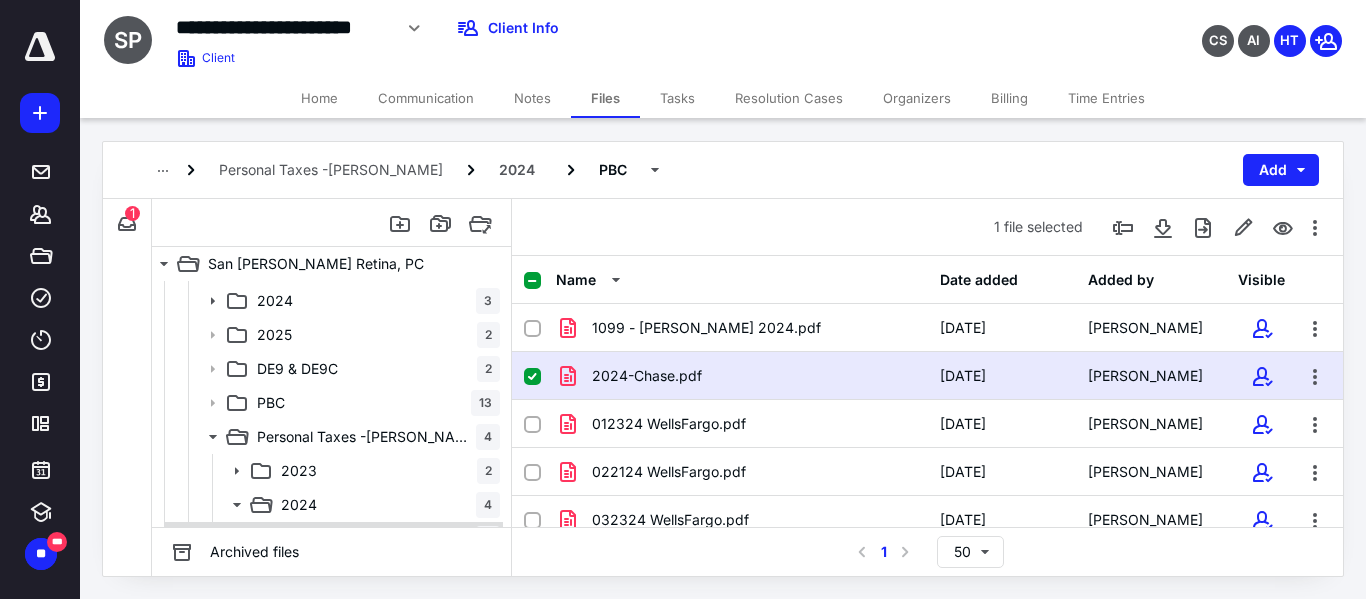 scroll, scrollTop: 708, scrollLeft: 0, axis: vertical 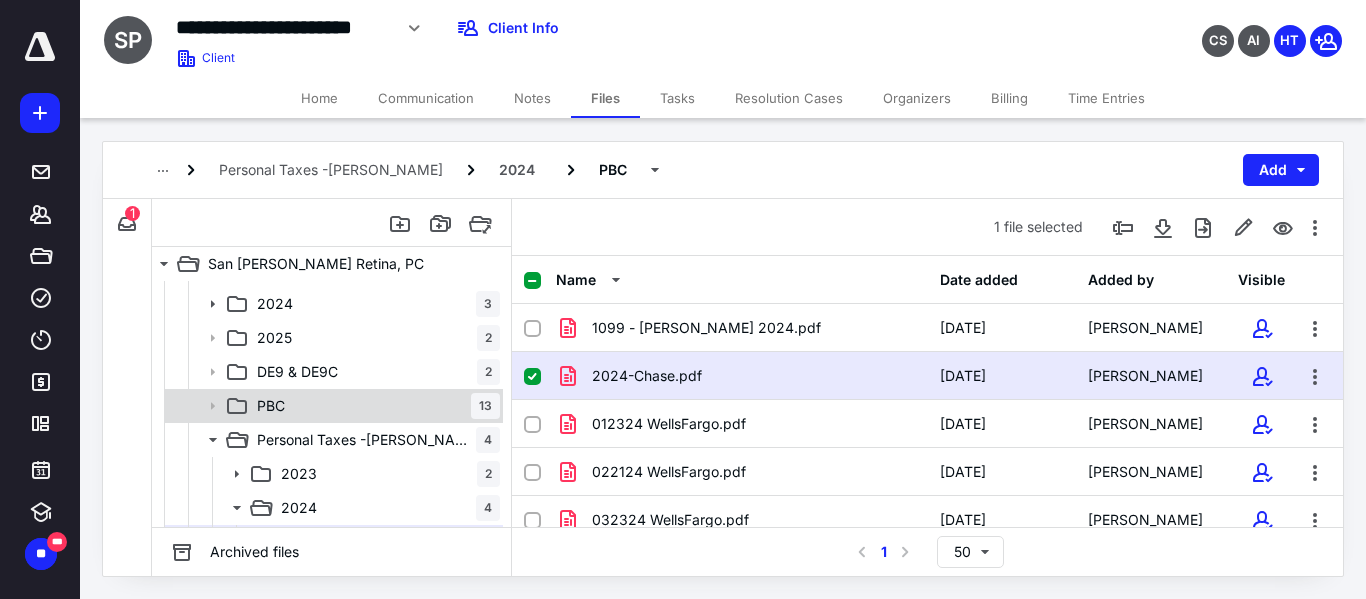 click on "PBC 13" at bounding box center (374, 406) 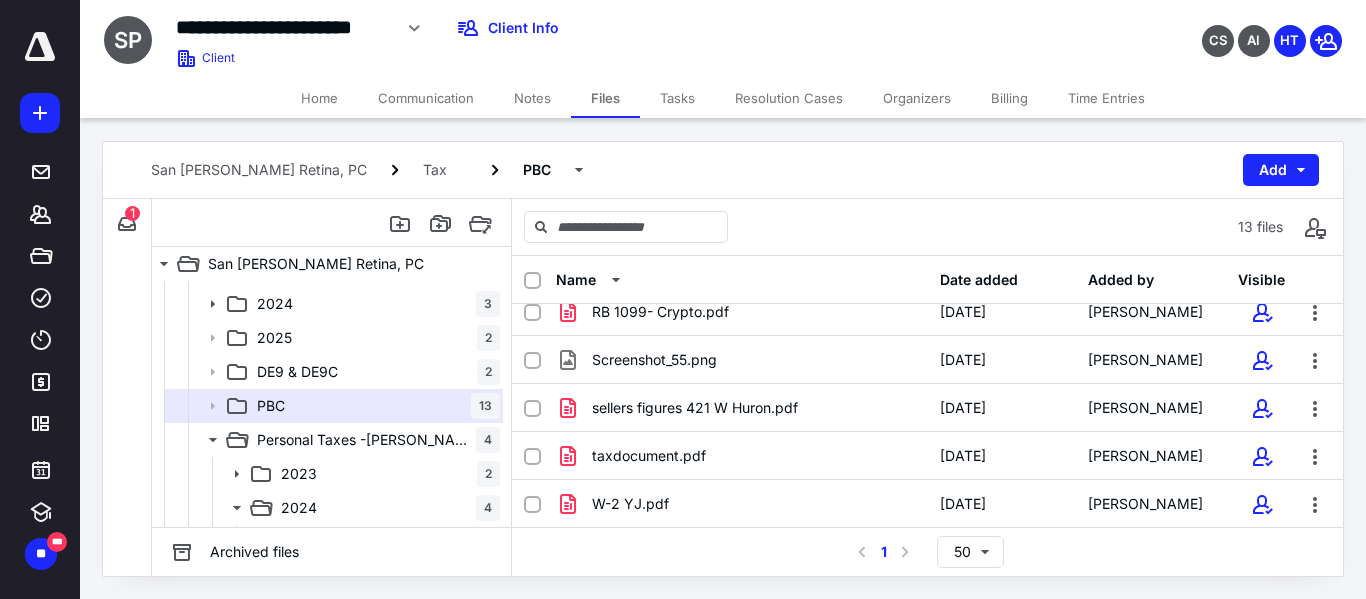scroll, scrollTop: 401, scrollLeft: 0, axis: vertical 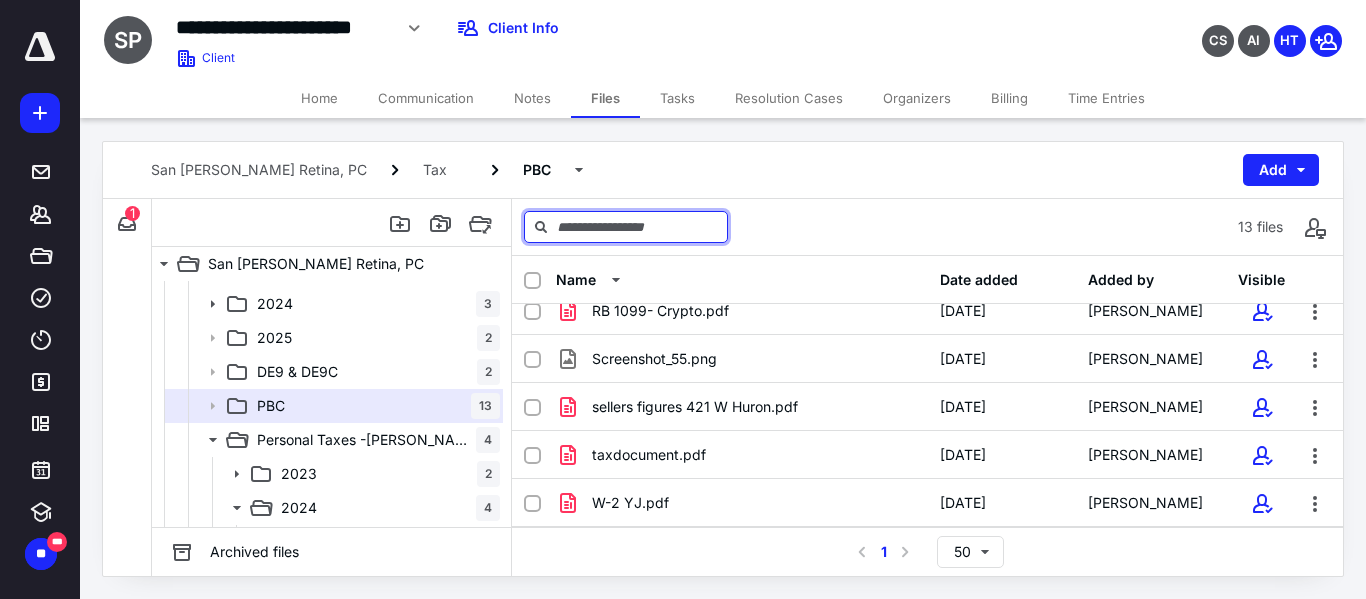 click at bounding box center (626, 227) 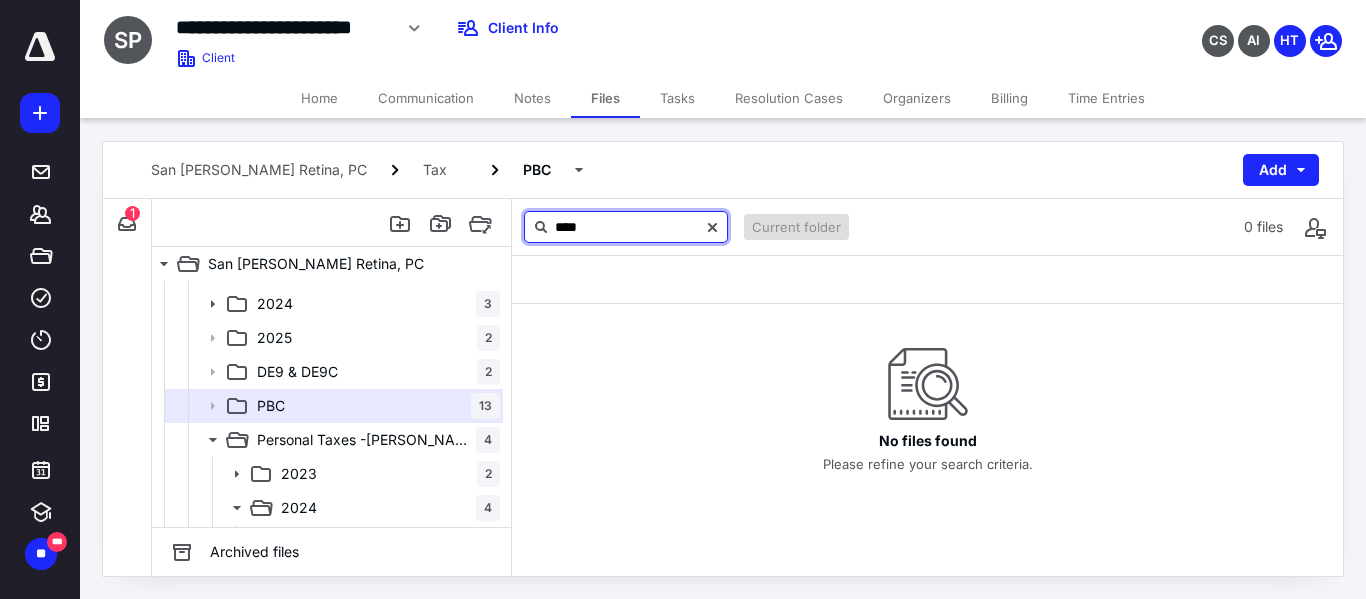 scroll, scrollTop: 0, scrollLeft: 0, axis: both 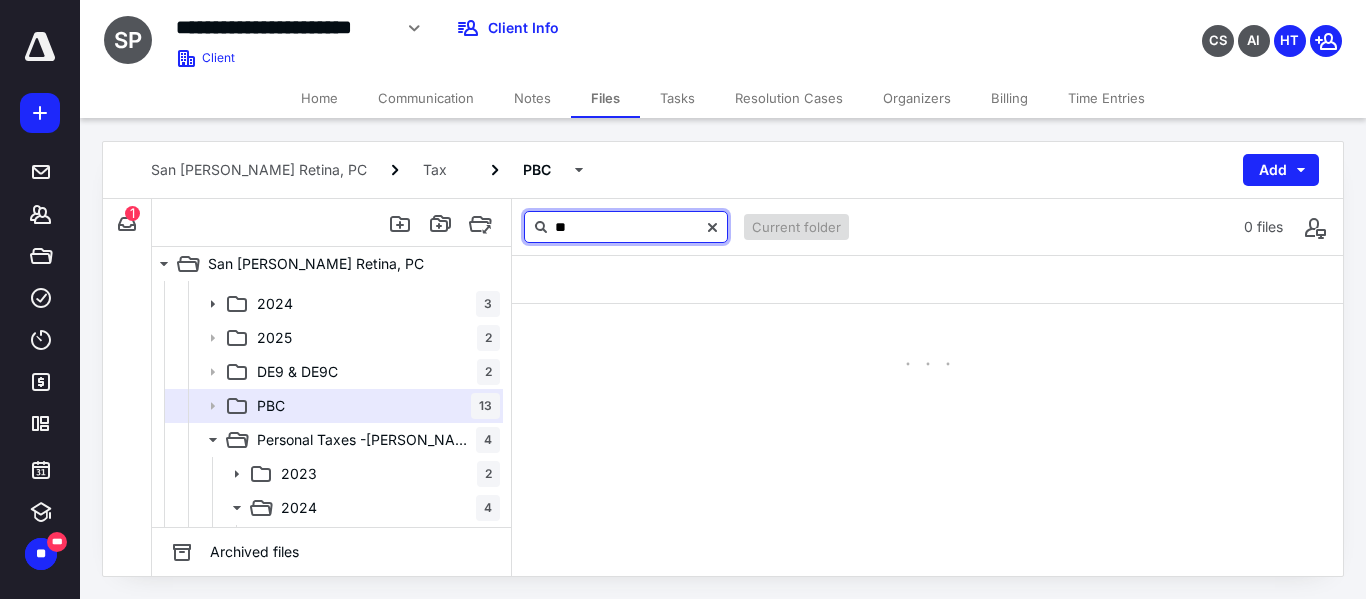 type on "*" 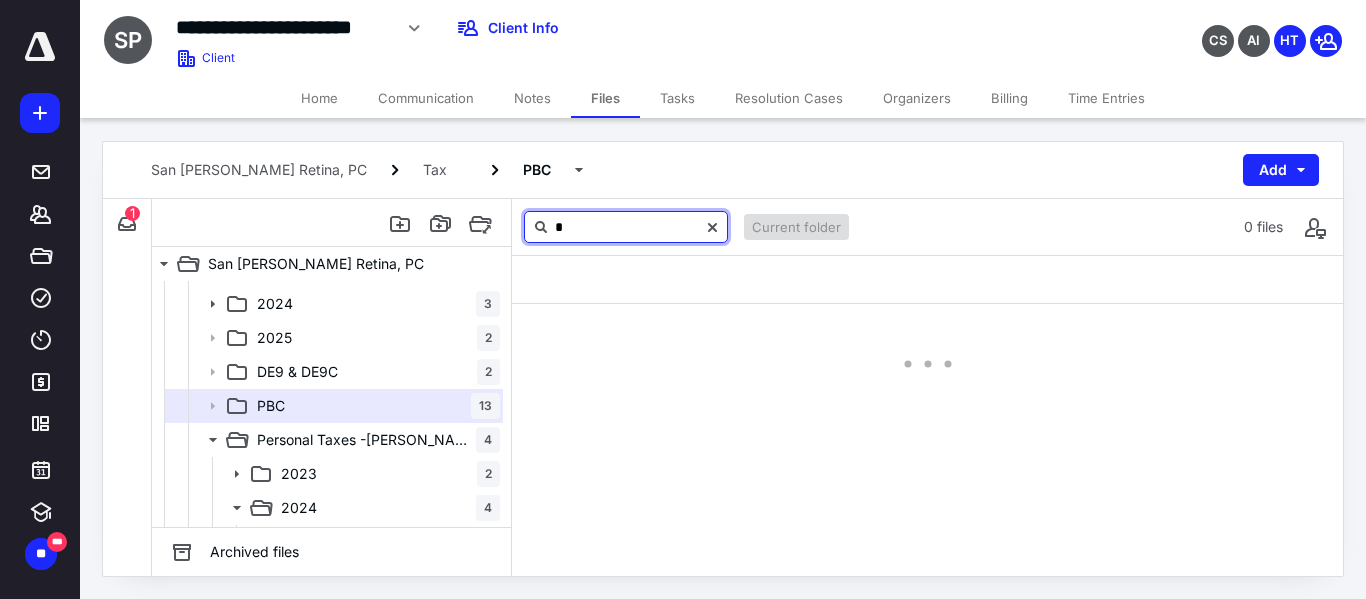 type 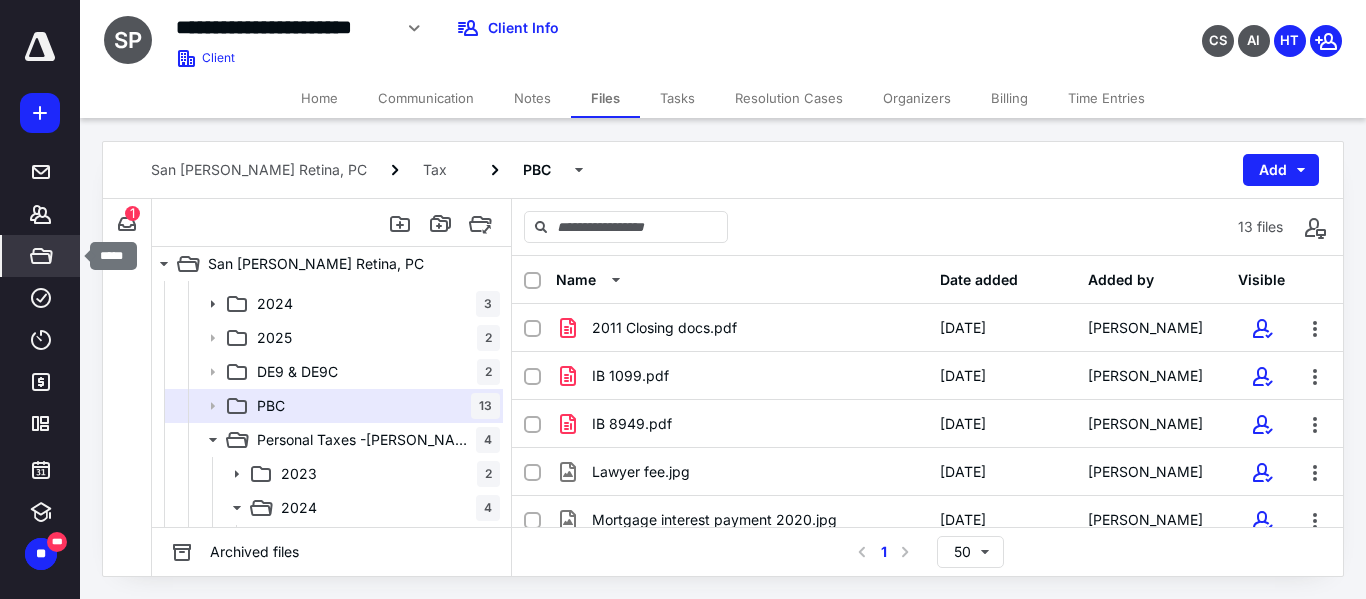 click 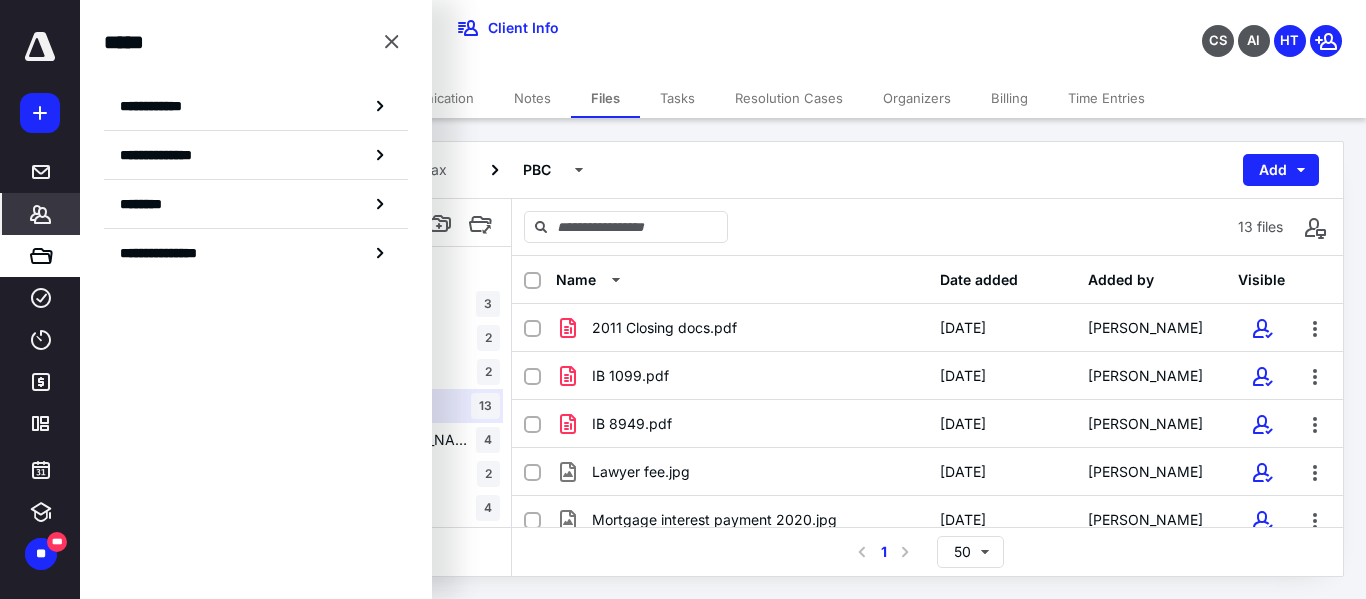 click 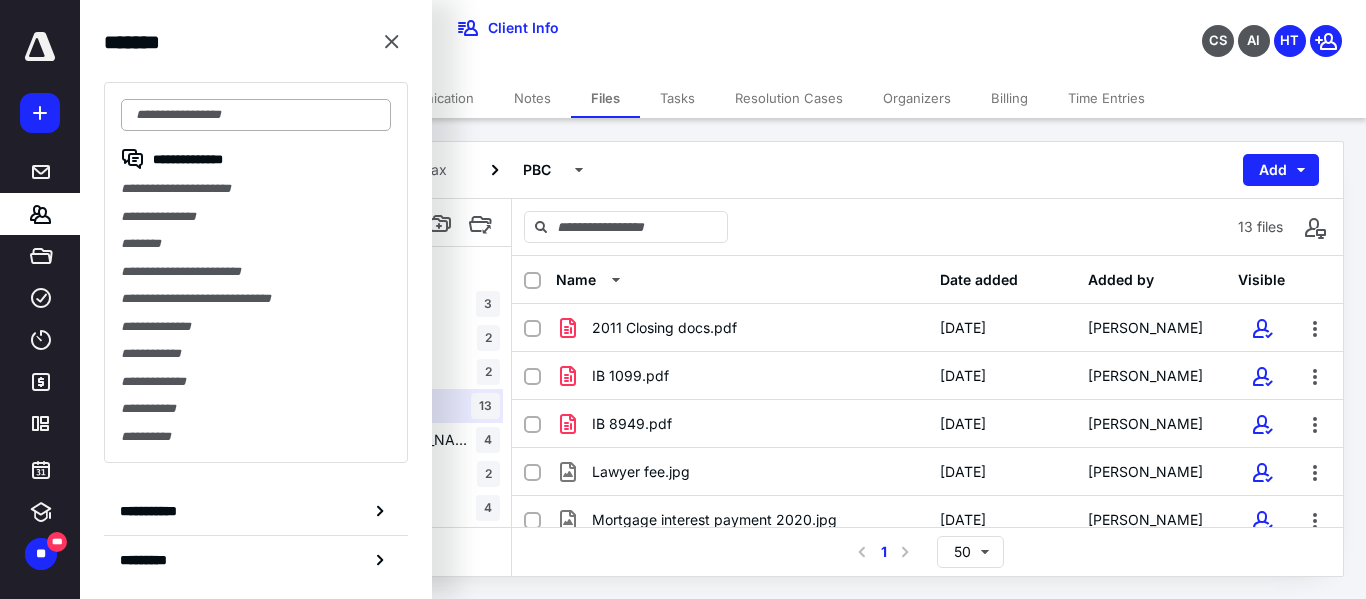 click at bounding box center (256, 115) 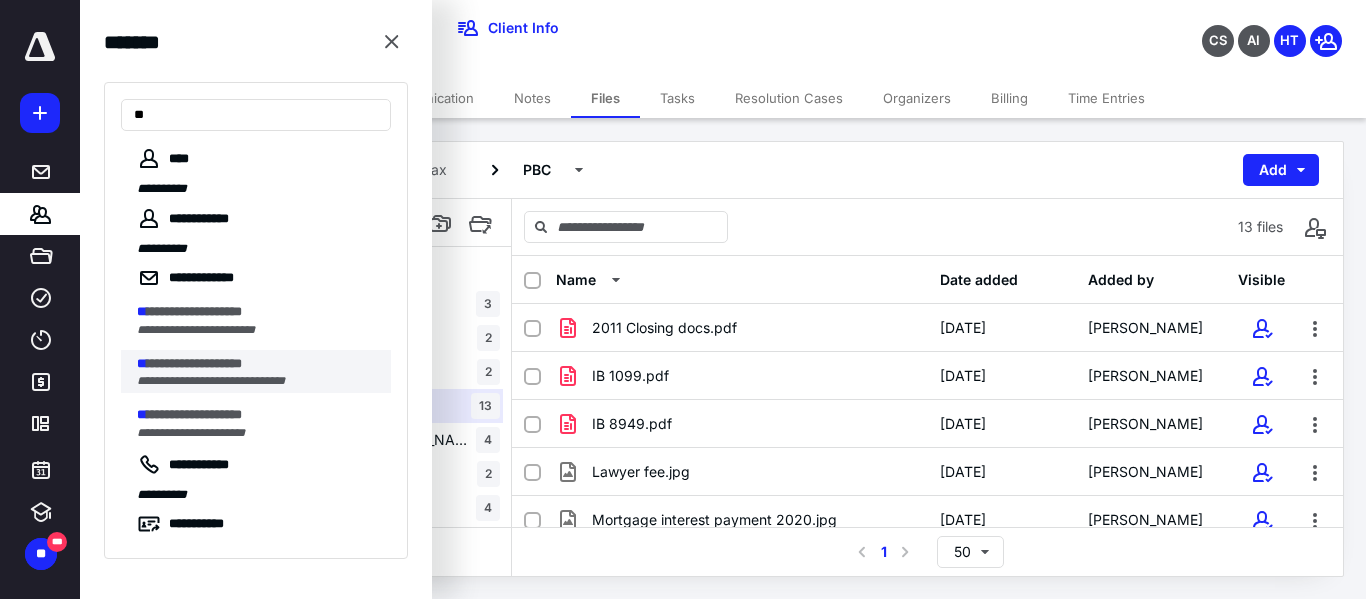 type on "**" 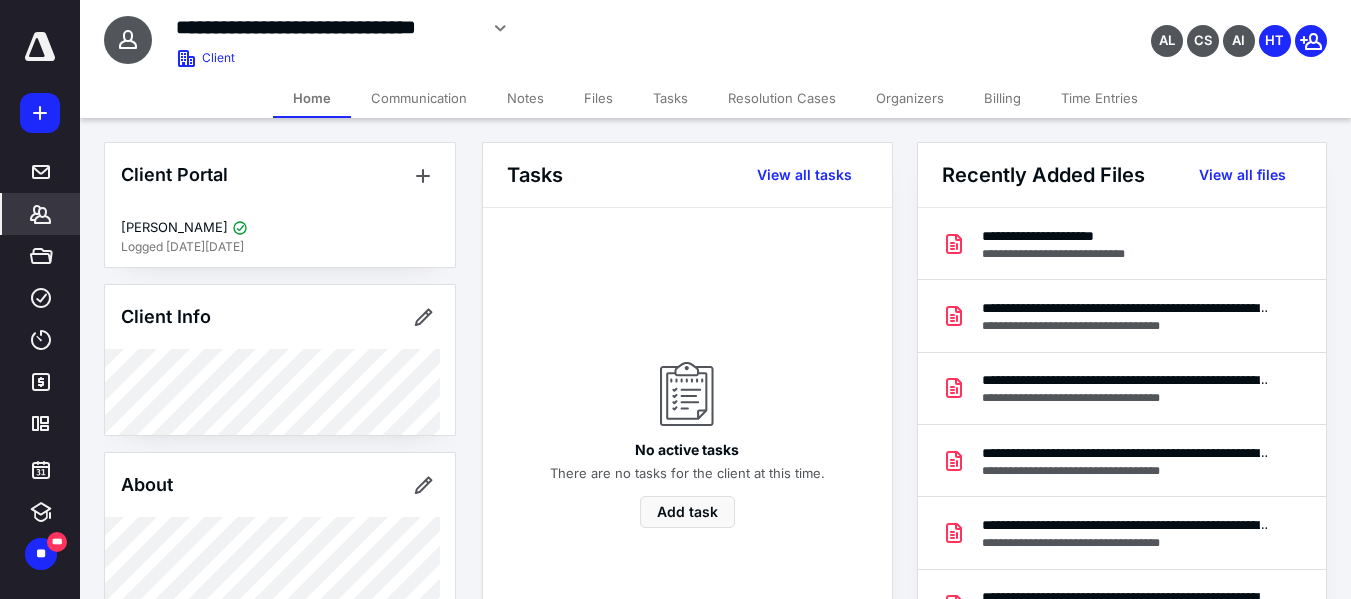 click on "Files" at bounding box center (598, 98) 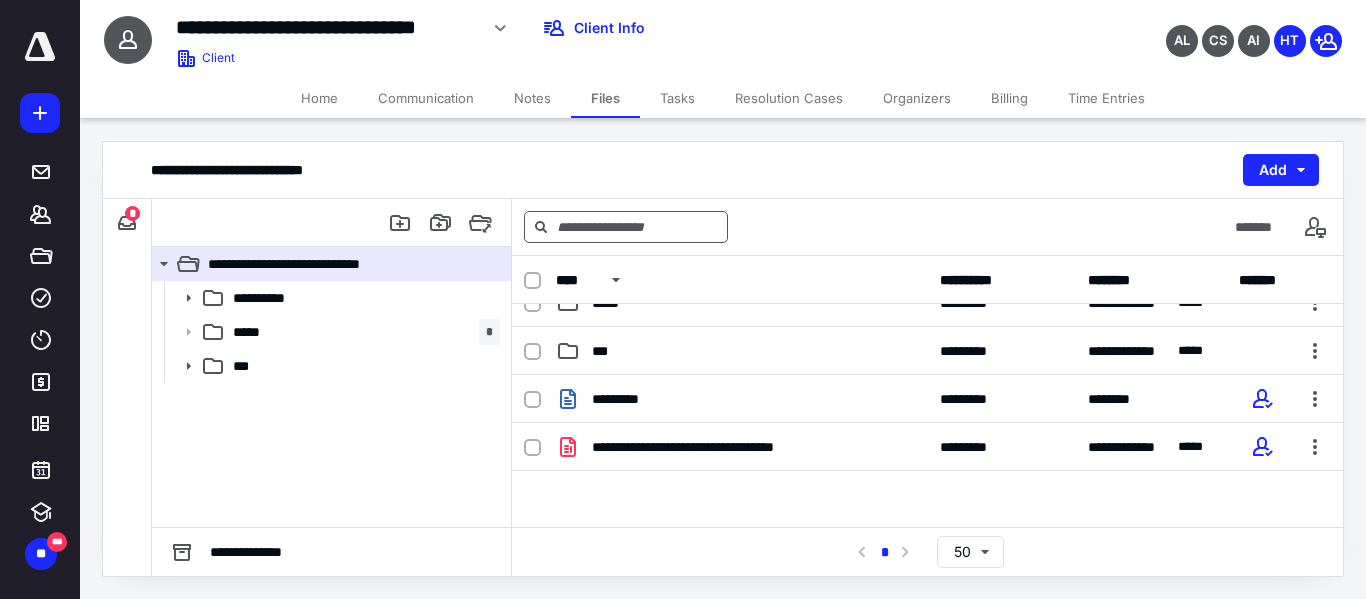 scroll, scrollTop: 0, scrollLeft: 0, axis: both 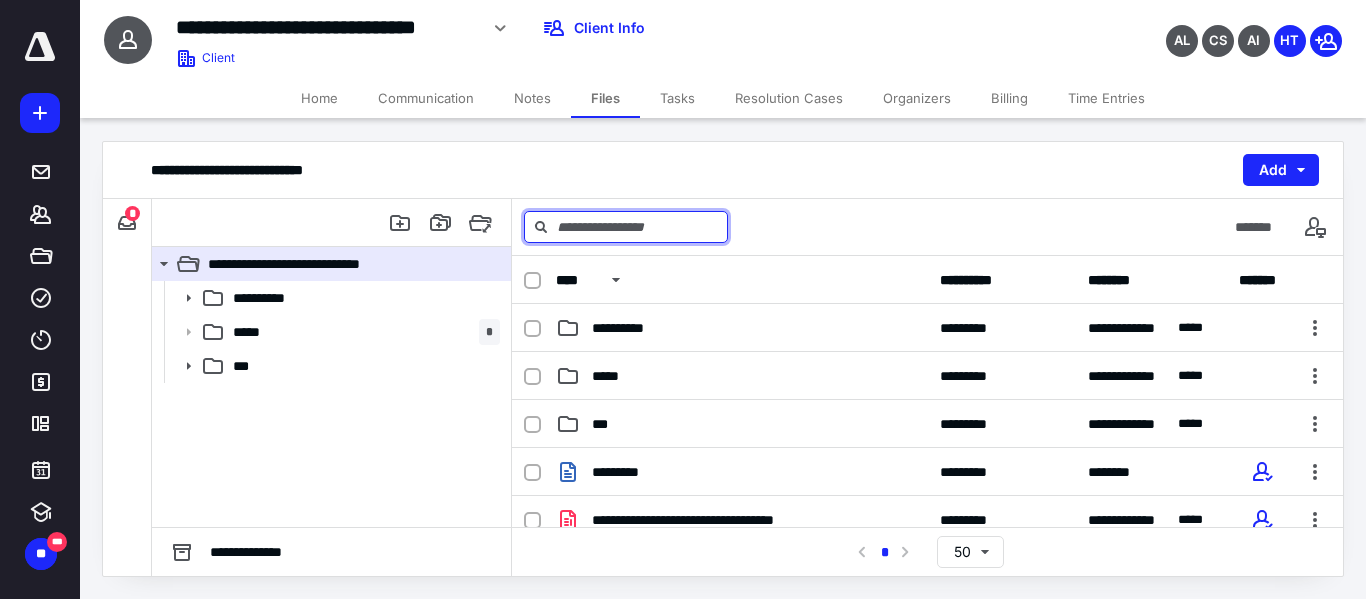 click at bounding box center [626, 227] 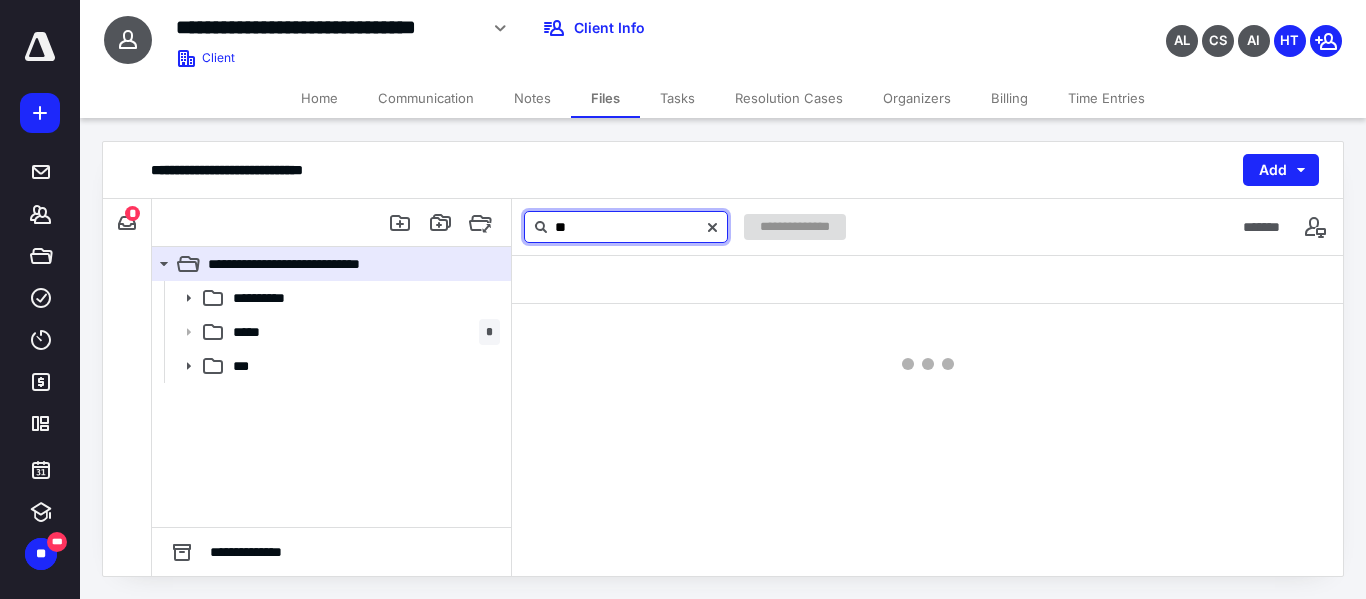 type on "*" 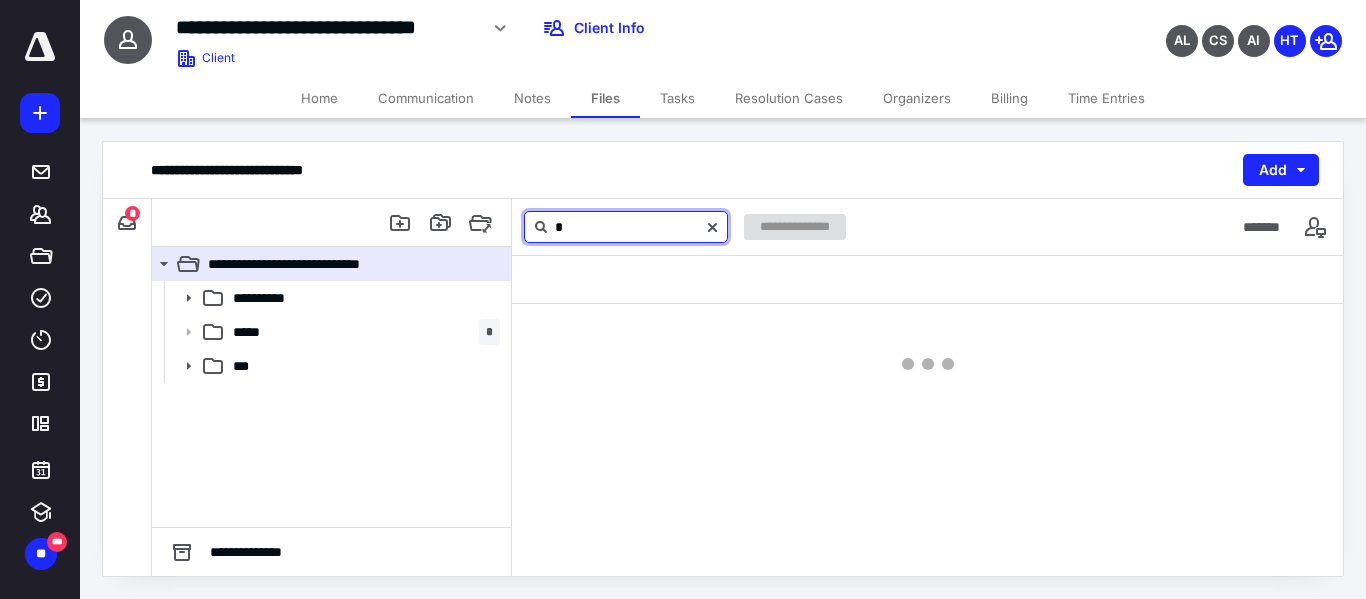 type 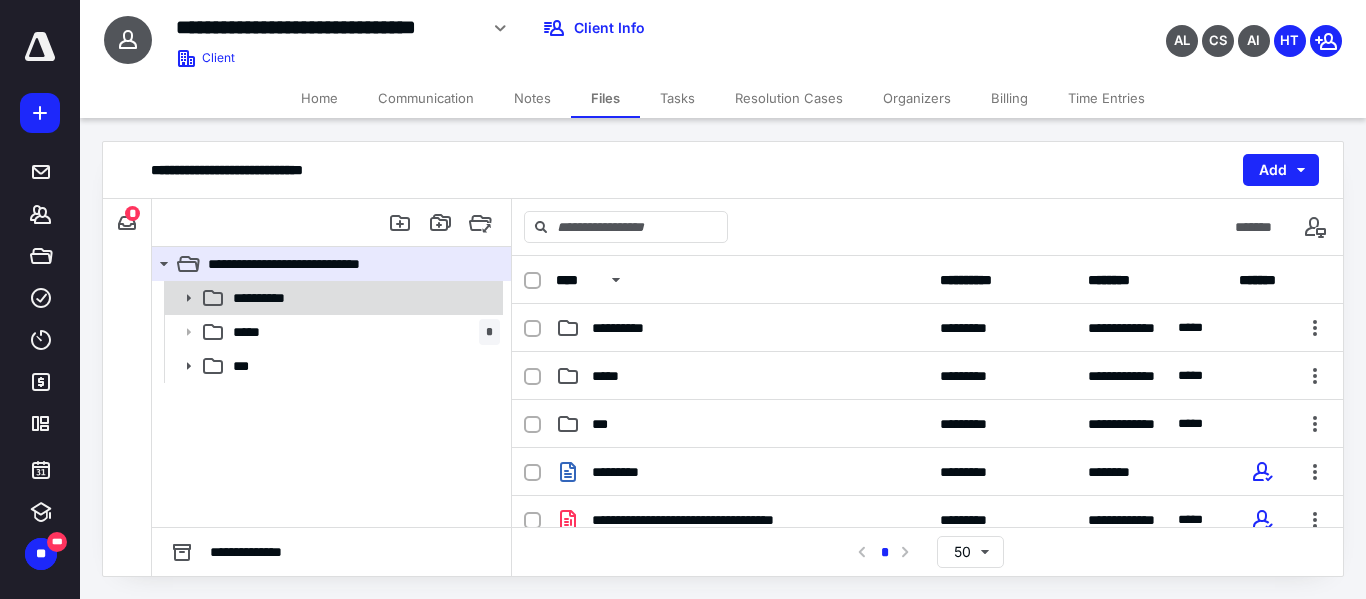 click on "**********" at bounding box center (362, 298) 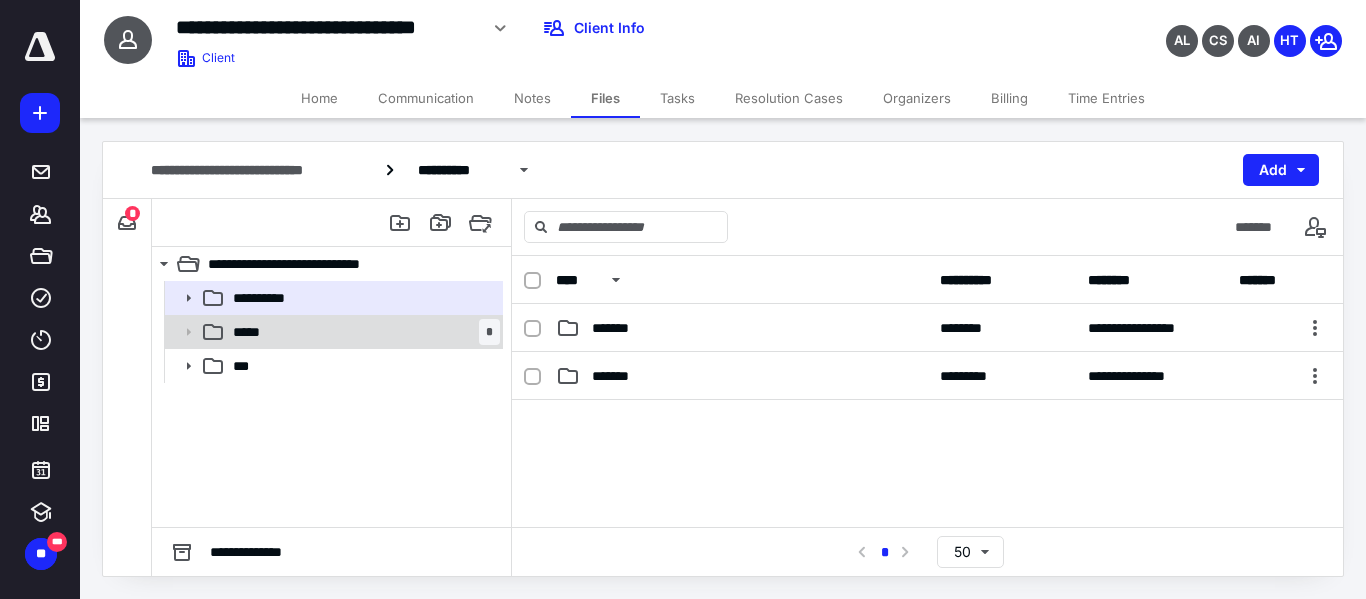 click on "***** *" at bounding box center (362, 332) 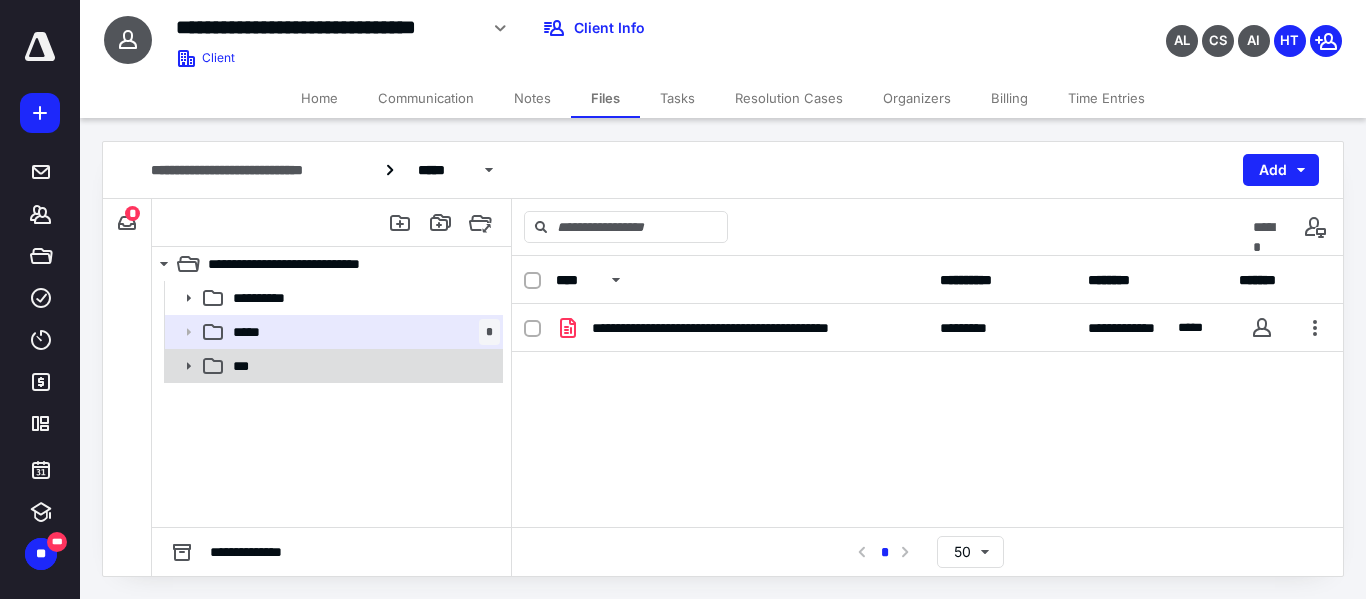 click on "***" at bounding box center [362, 366] 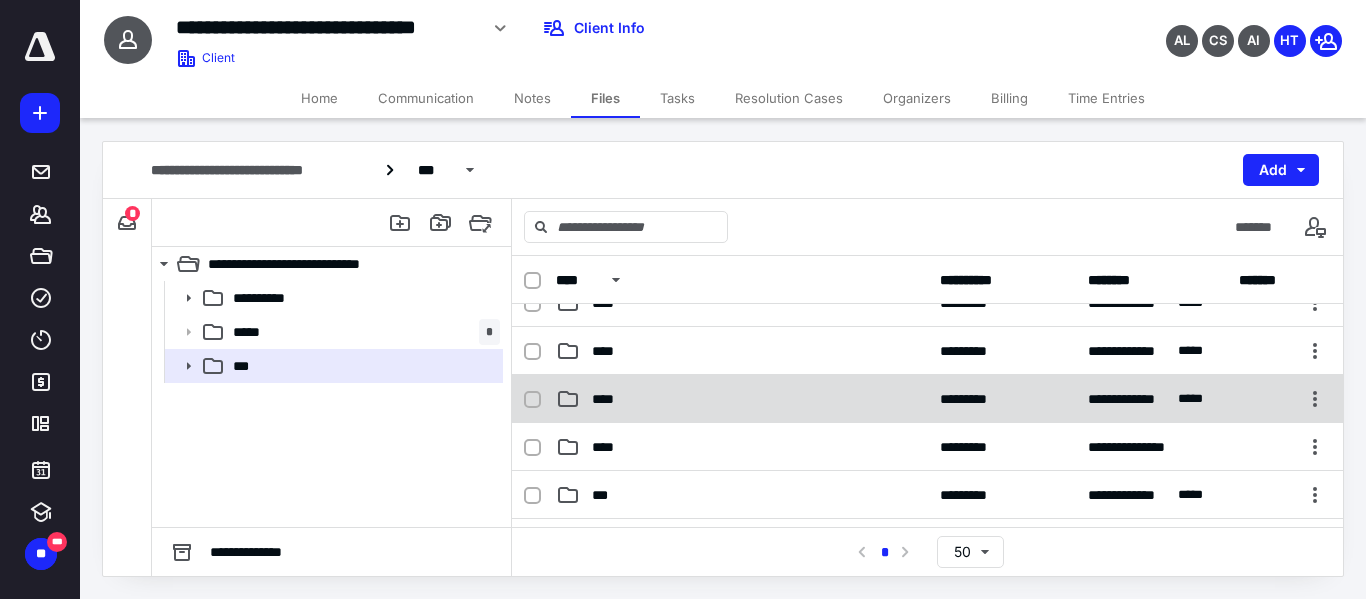 scroll, scrollTop: 0, scrollLeft: 0, axis: both 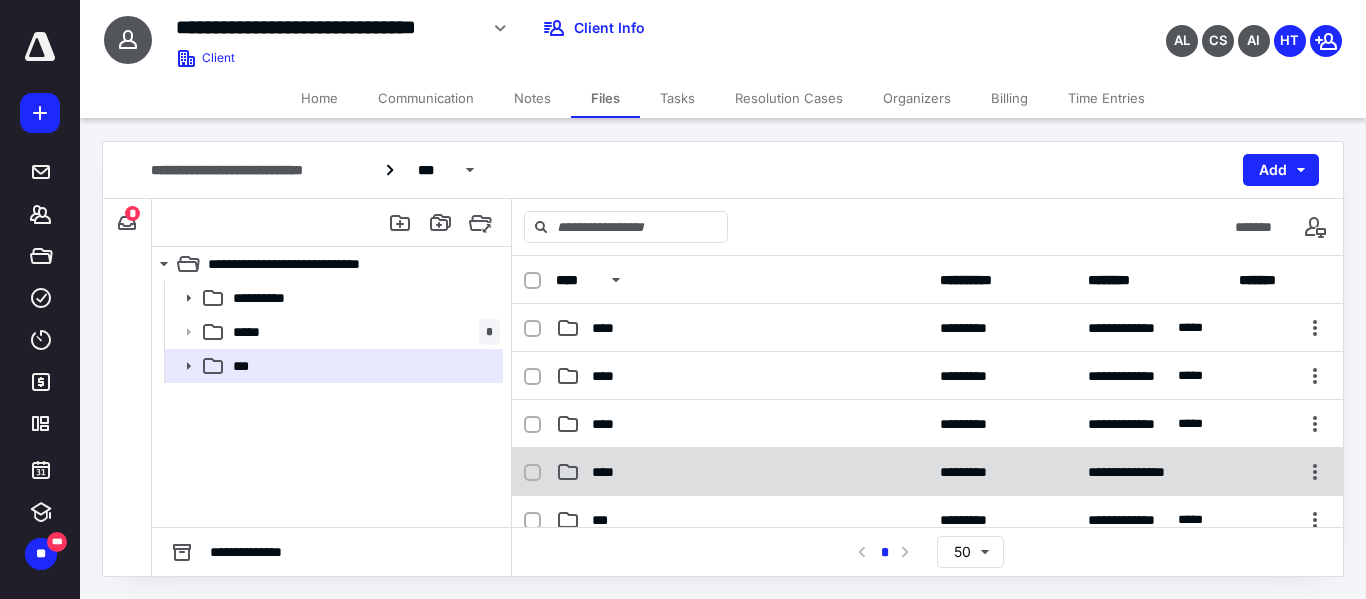 click on "****" at bounding box center [742, 472] 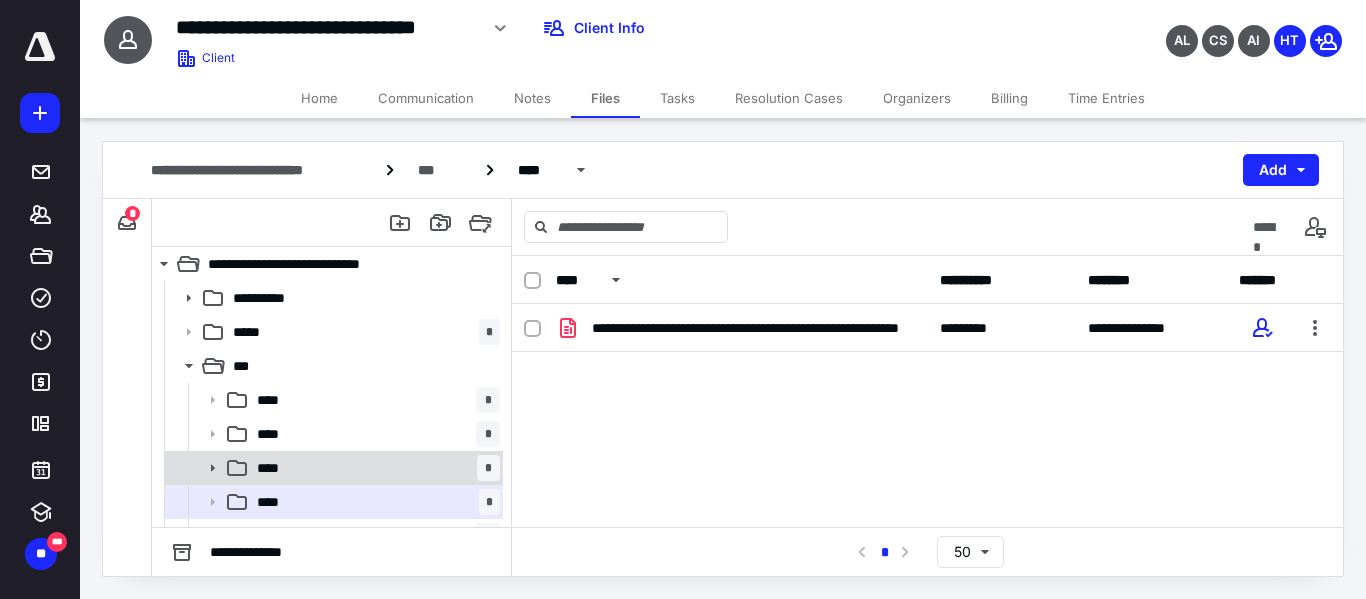 click on "**** *" at bounding box center (374, 468) 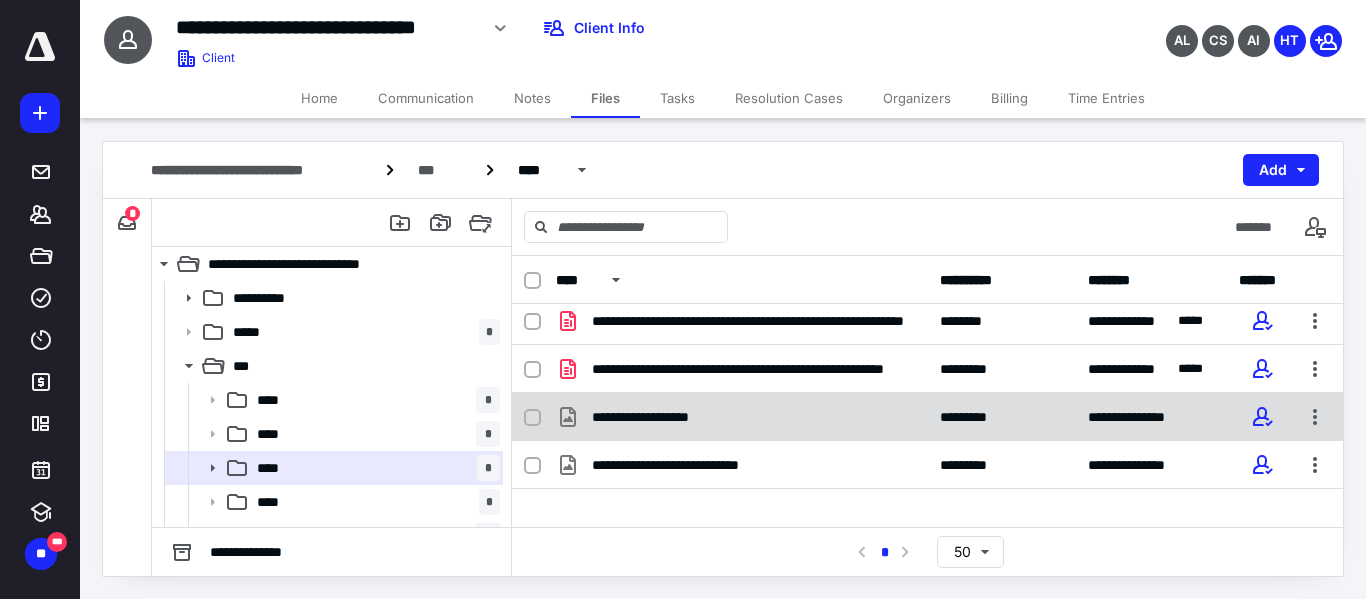 scroll, scrollTop: 173, scrollLeft: 0, axis: vertical 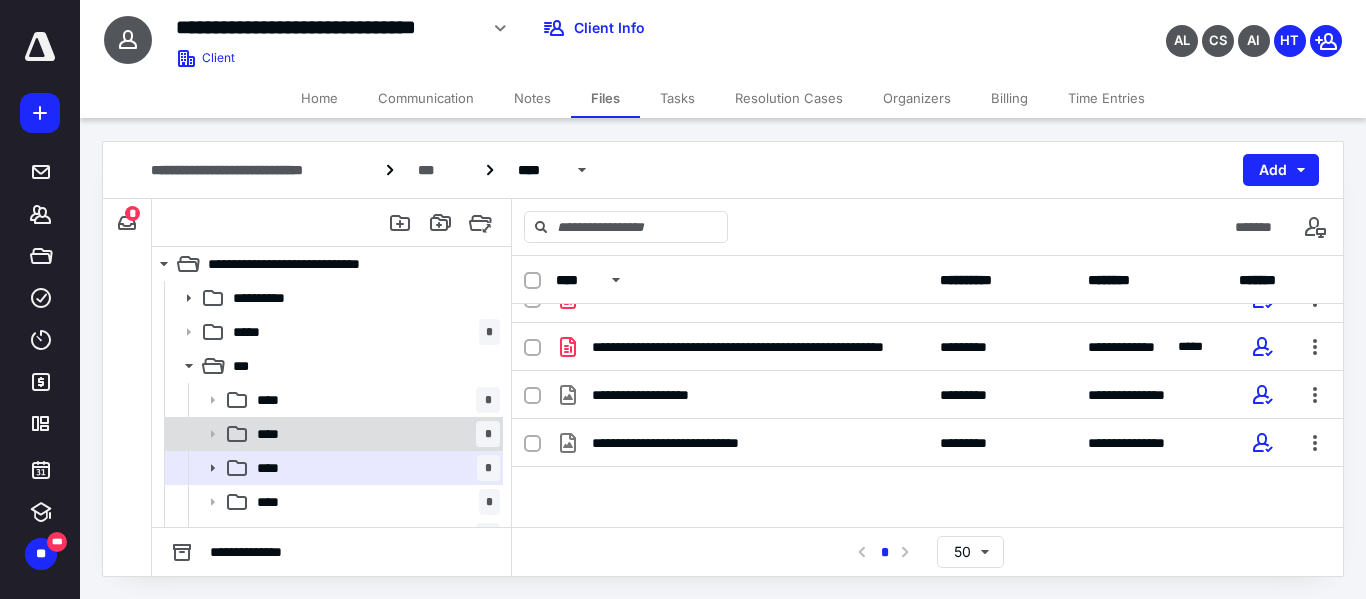 click on "**** *" at bounding box center [374, 434] 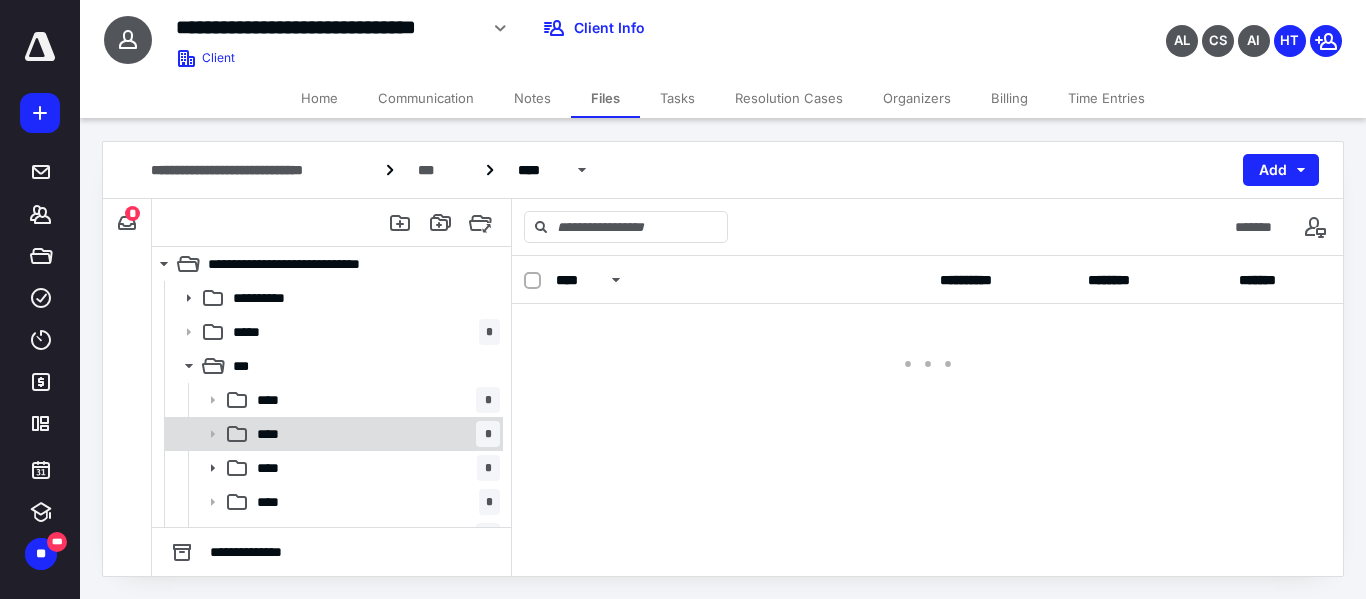 scroll, scrollTop: 0, scrollLeft: 0, axis: both 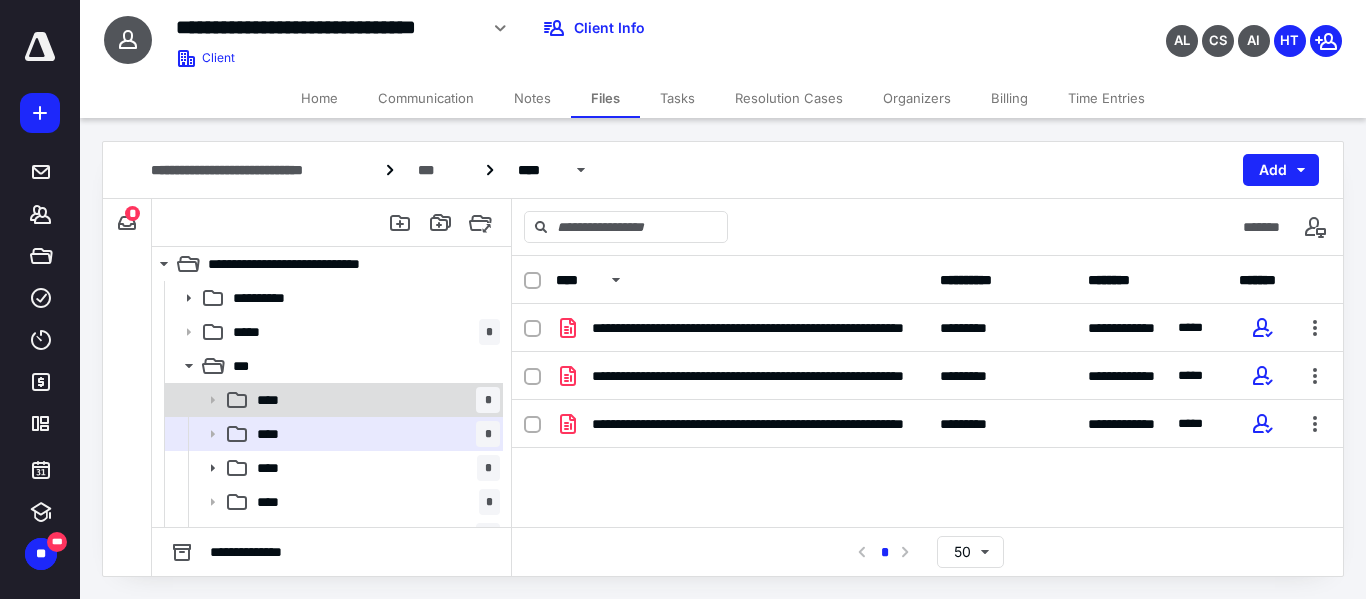 click on "**** *" at bounding box center [374, 400] 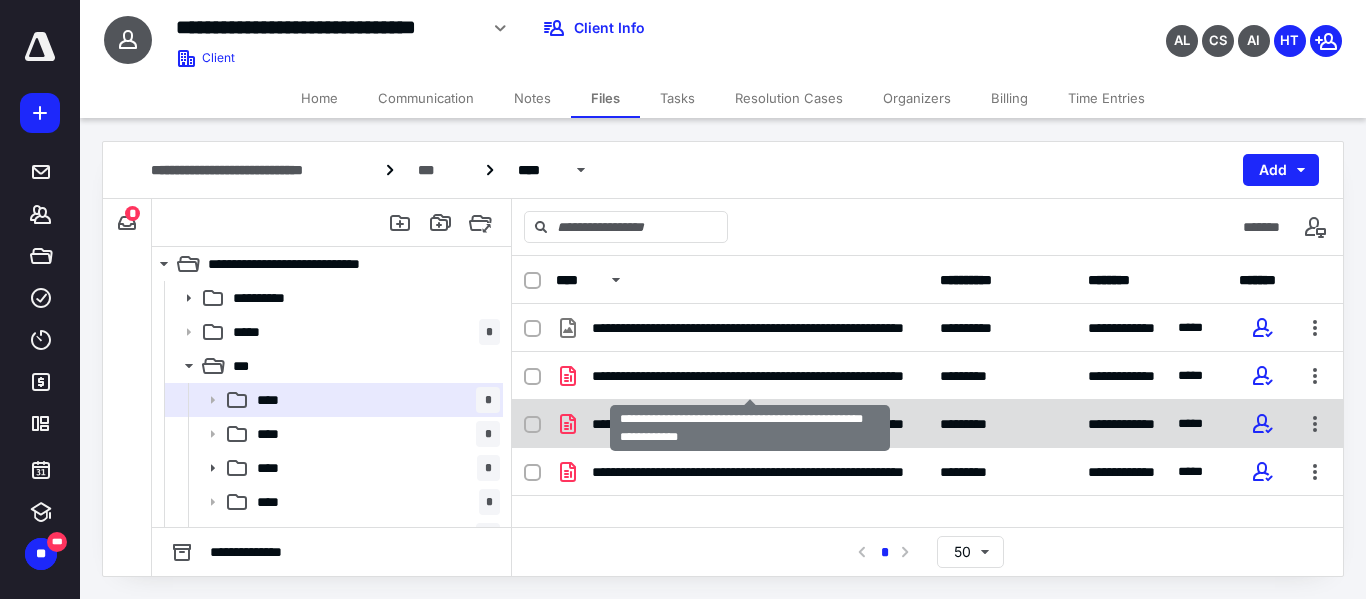 scroll, scrollTop: 77, scrollLeft: 0, axis: vertical 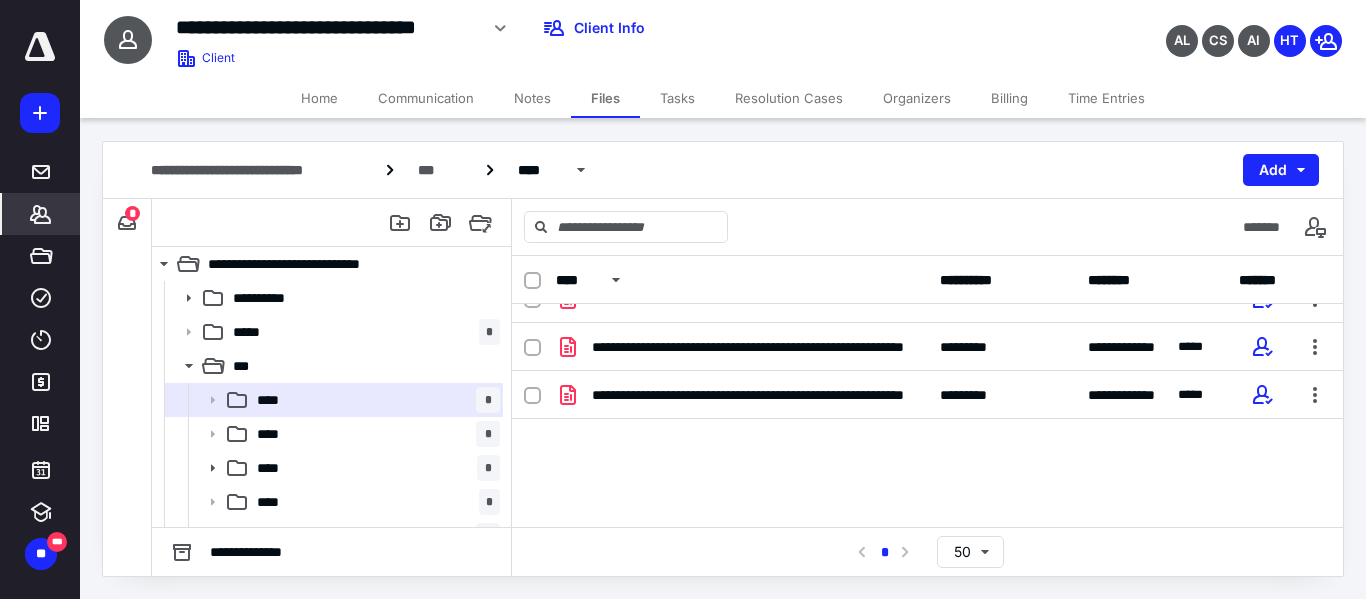 click 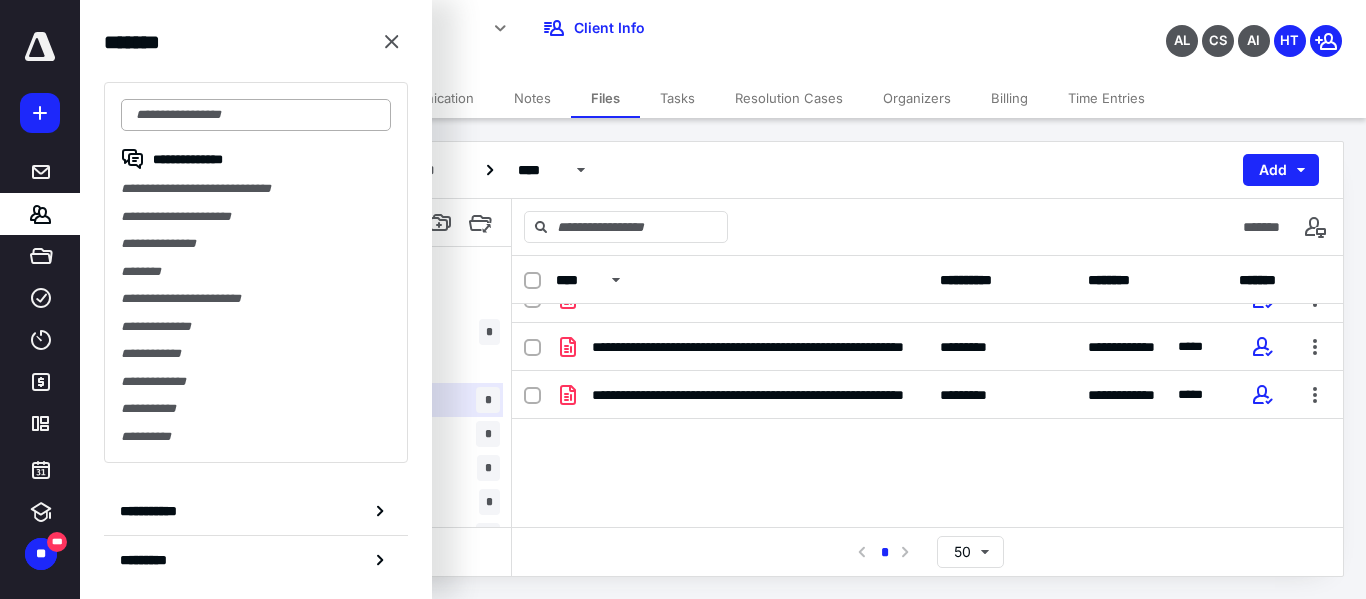 click at bounding box center (256, 115) 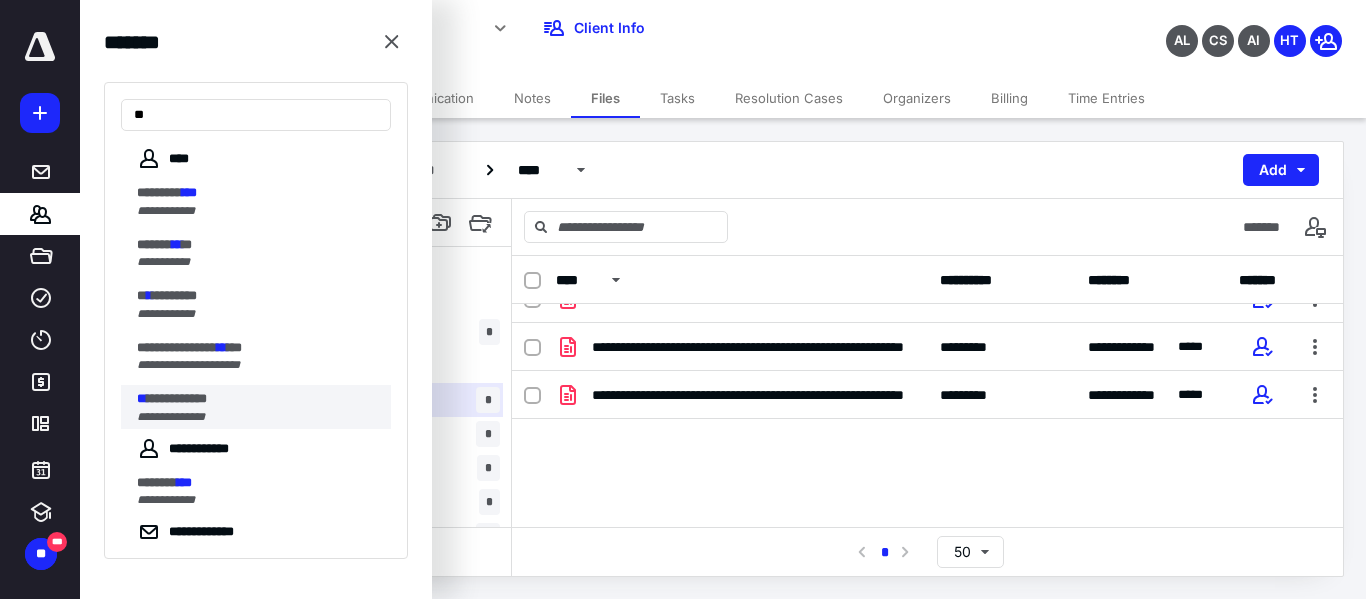 type on "**" 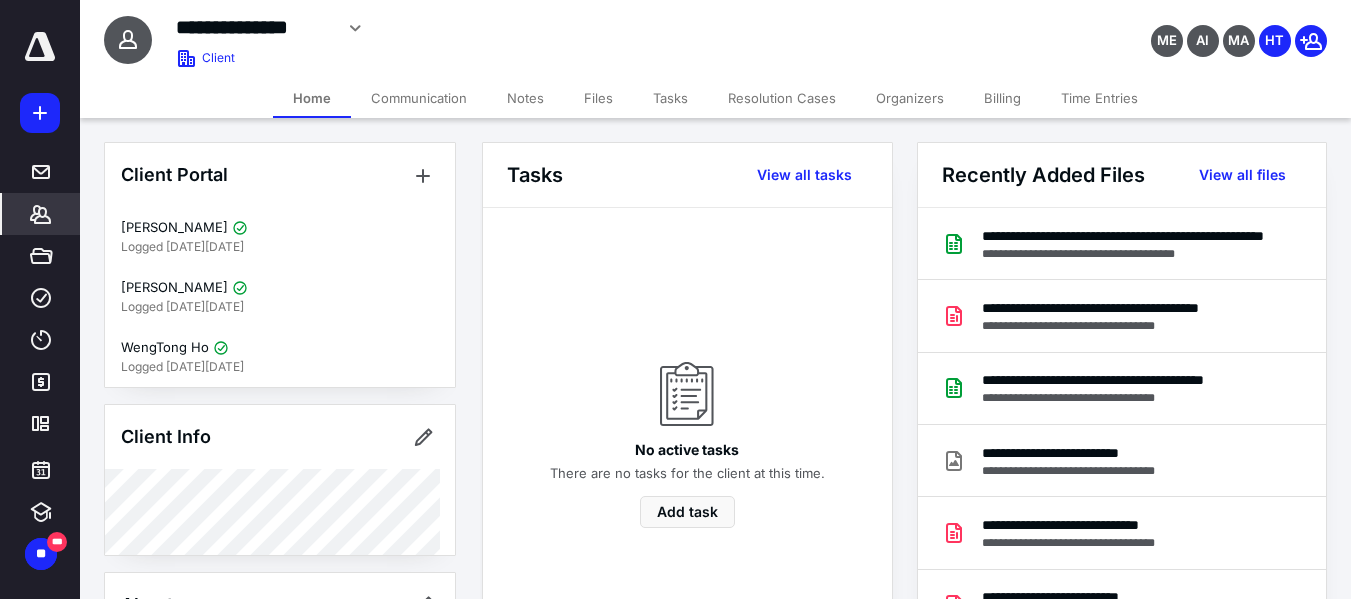 click on "Files" at bounding box center [598, 98] 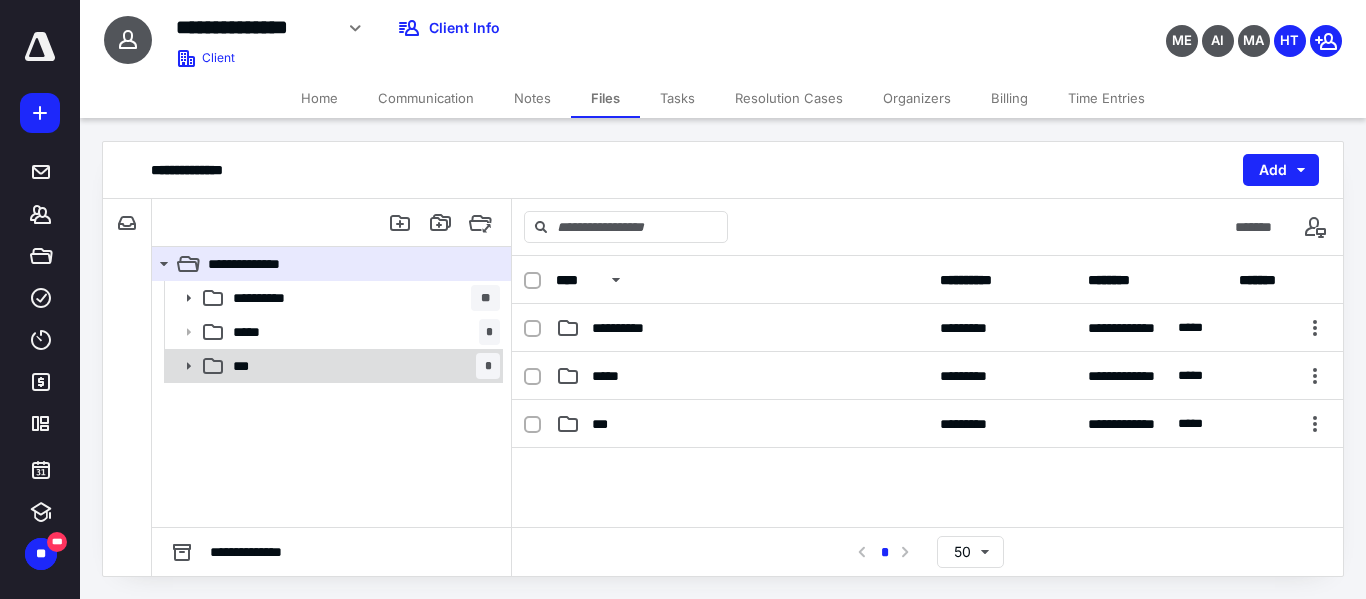 click on "*** *" at bounding box center (362, 366) 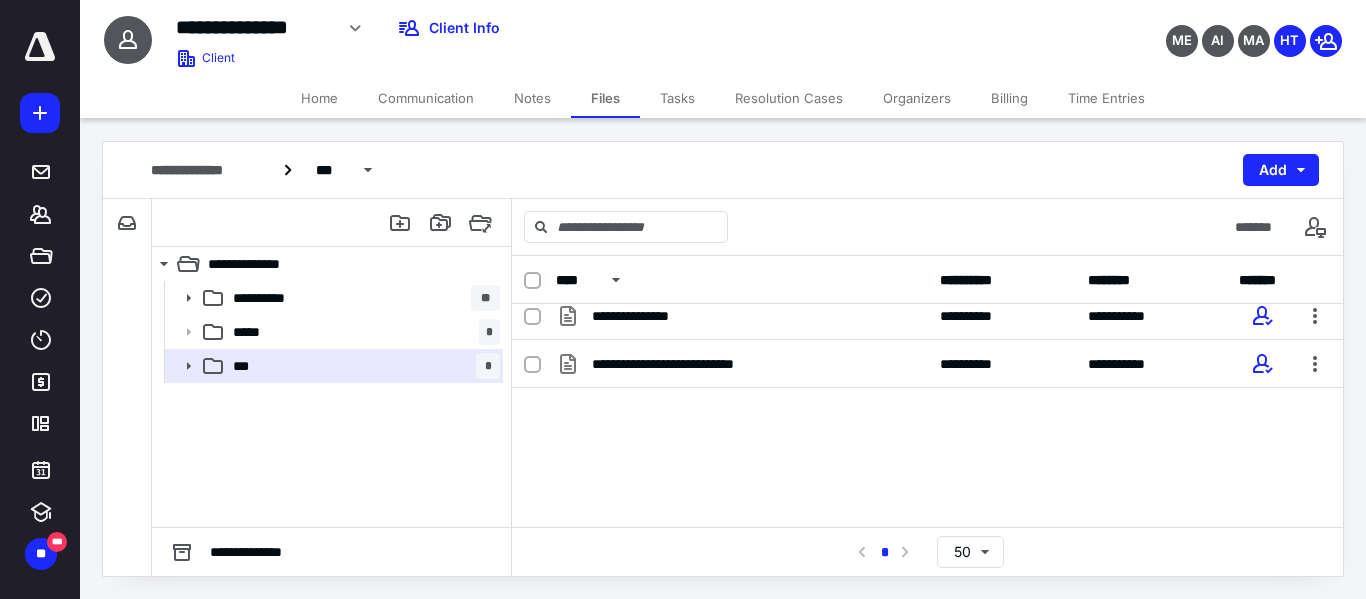 scroll, scrollTop: 200, scrollLeft: 0, axis: vertical 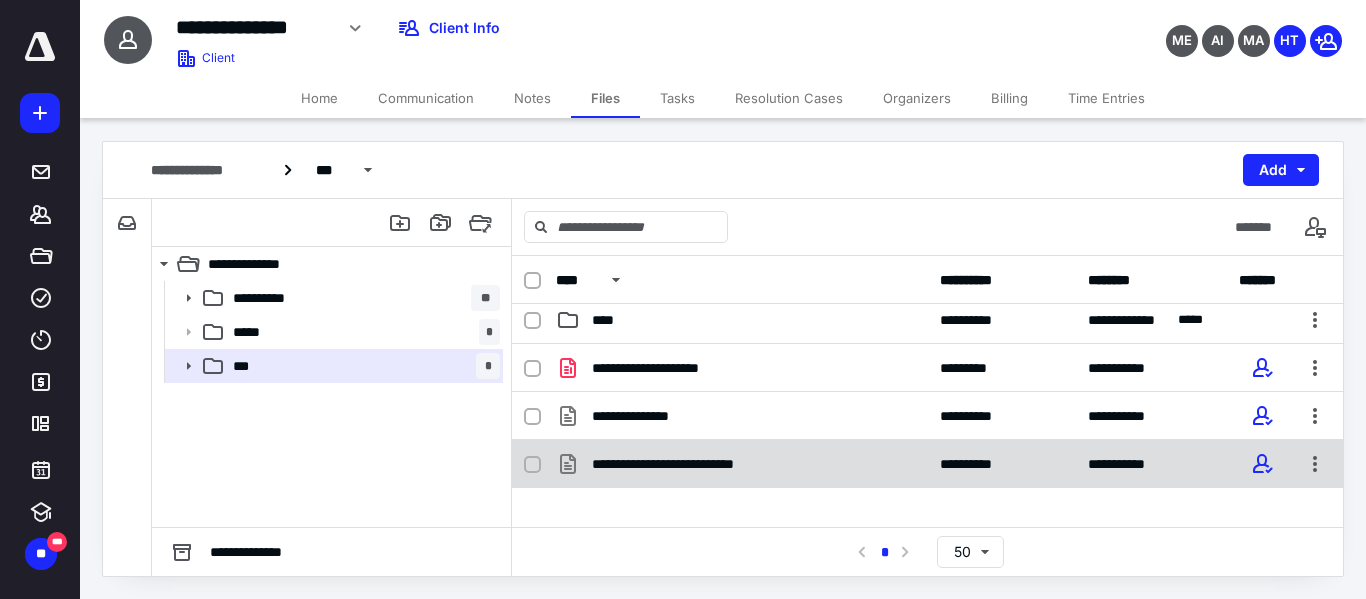 click on "**********" at bounding box center [742, 464] 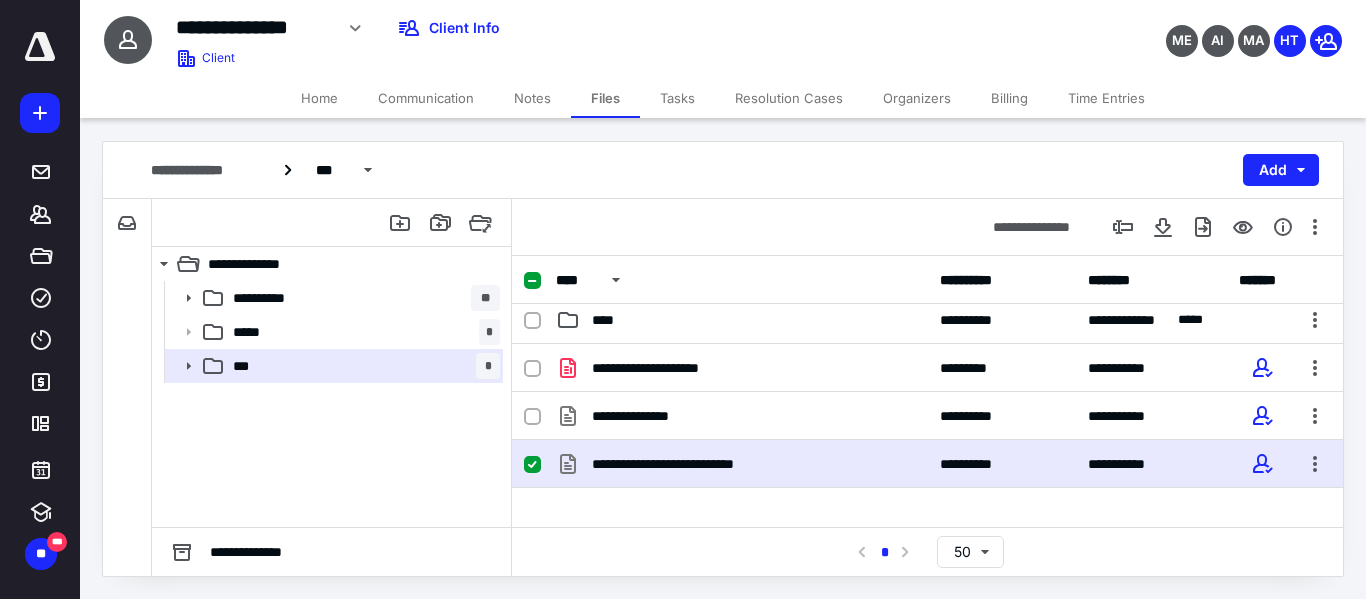 click on "**********" at bounding box center [742, 464] 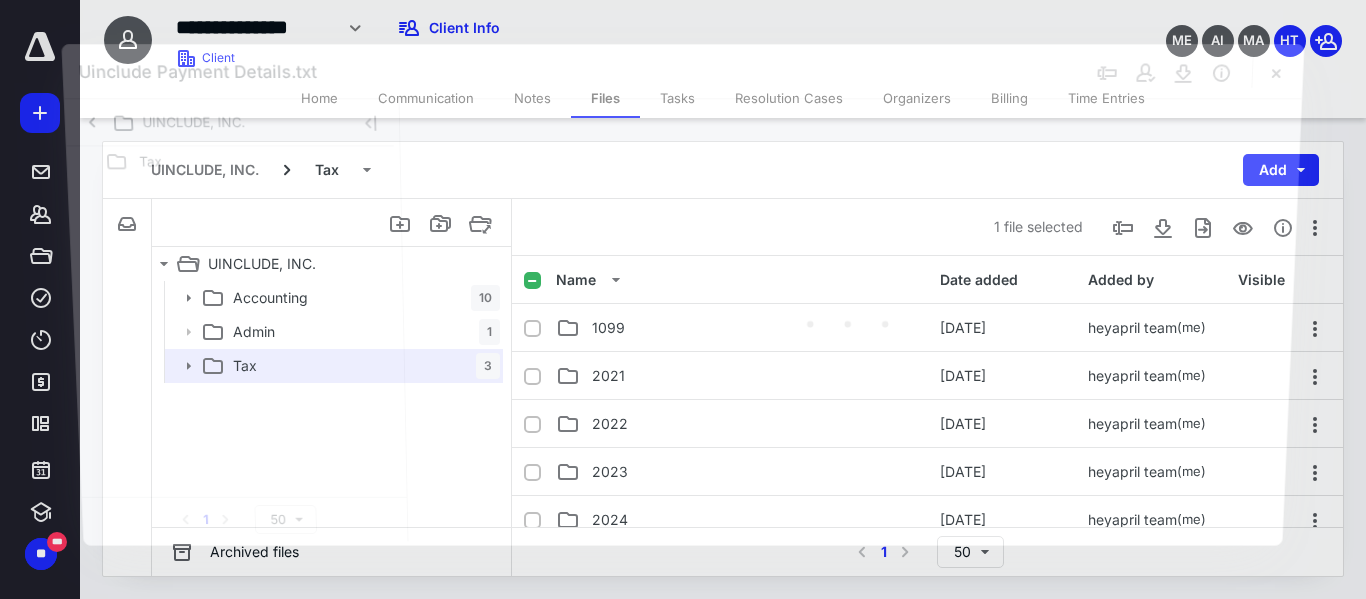 scroll, scrollTop: 200, scrollLeft: 0, axis: vertical 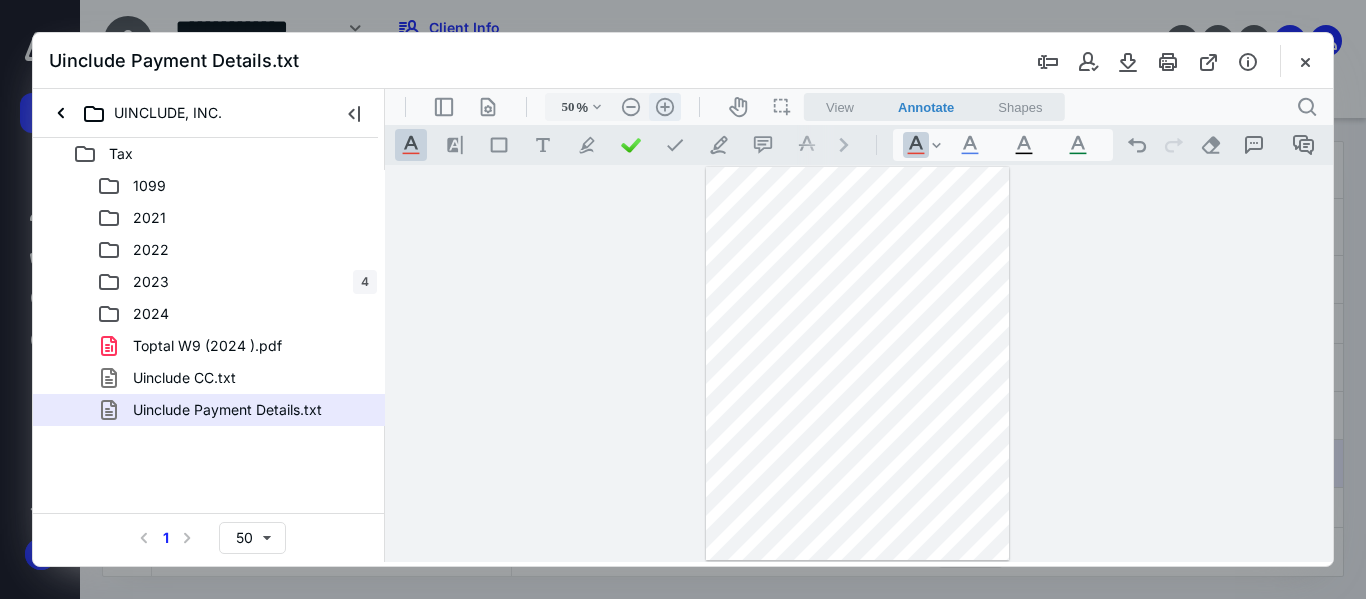 click on ".cls-1{fill:#abb0c4;} icon - header - zoom - in - line" at bounding box center [665, 107] 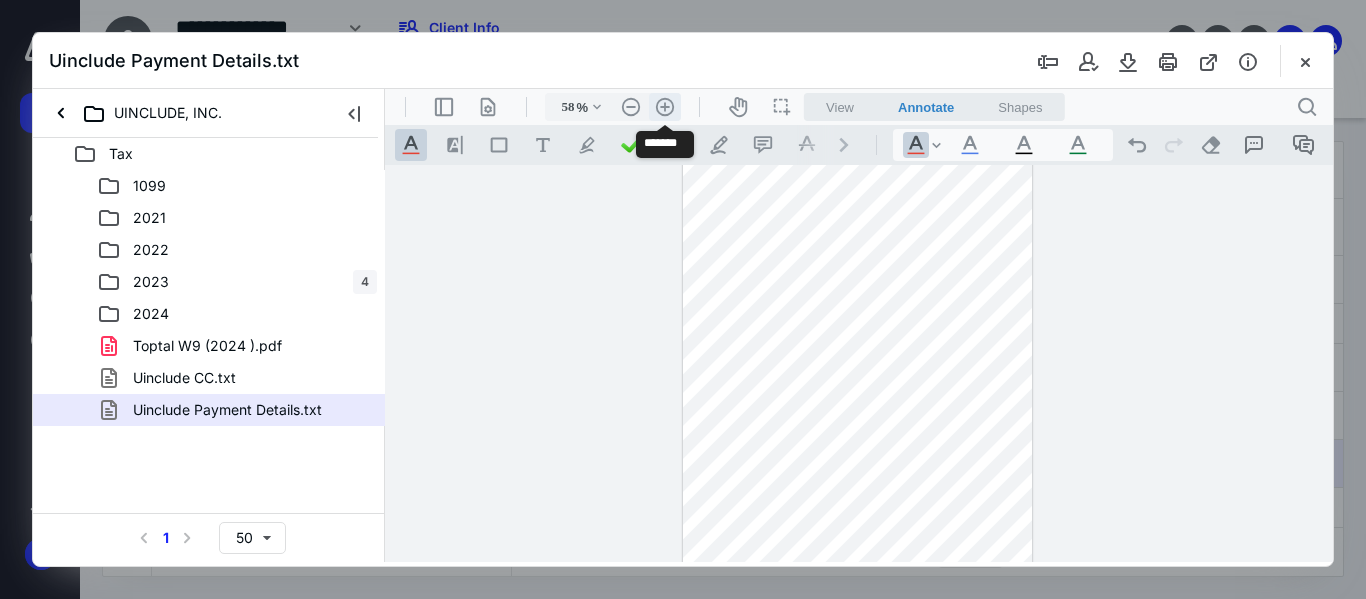 click on ".cls-1{fill:#abb0c4;} icon - header - zoom - in - line" at bounding box center [665, 107] 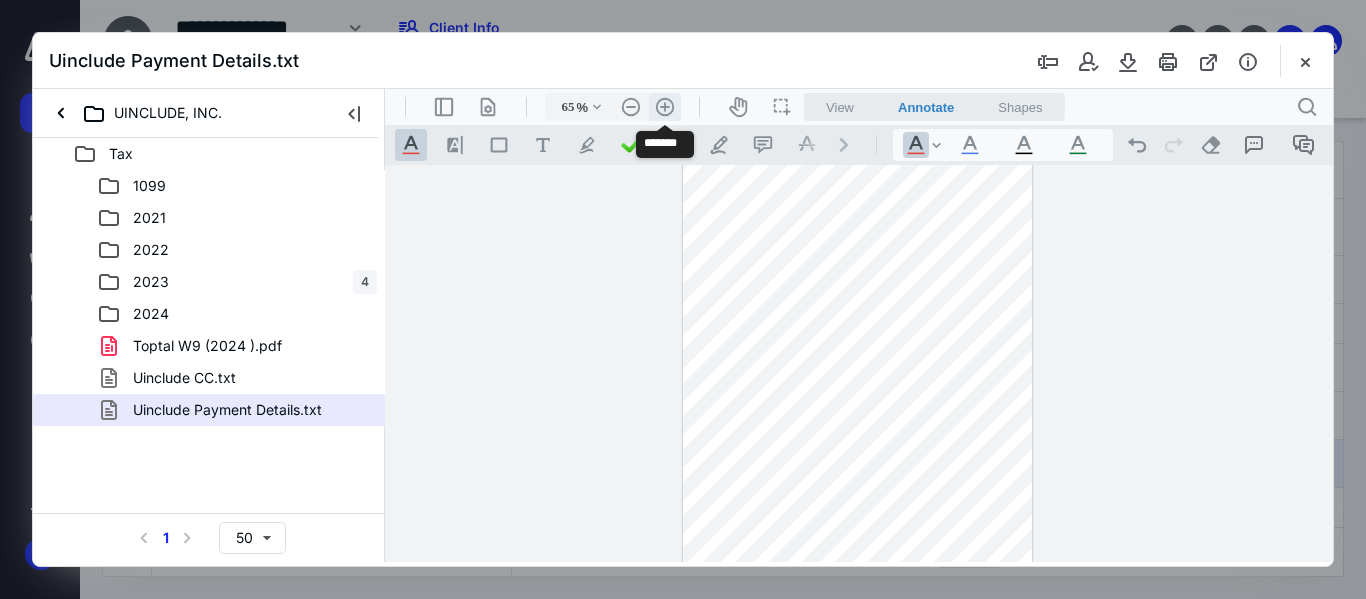click on ".cls-1{fill:#abb0c4;} icon - header - zoom - in - line" at bounding box center [665, 107] 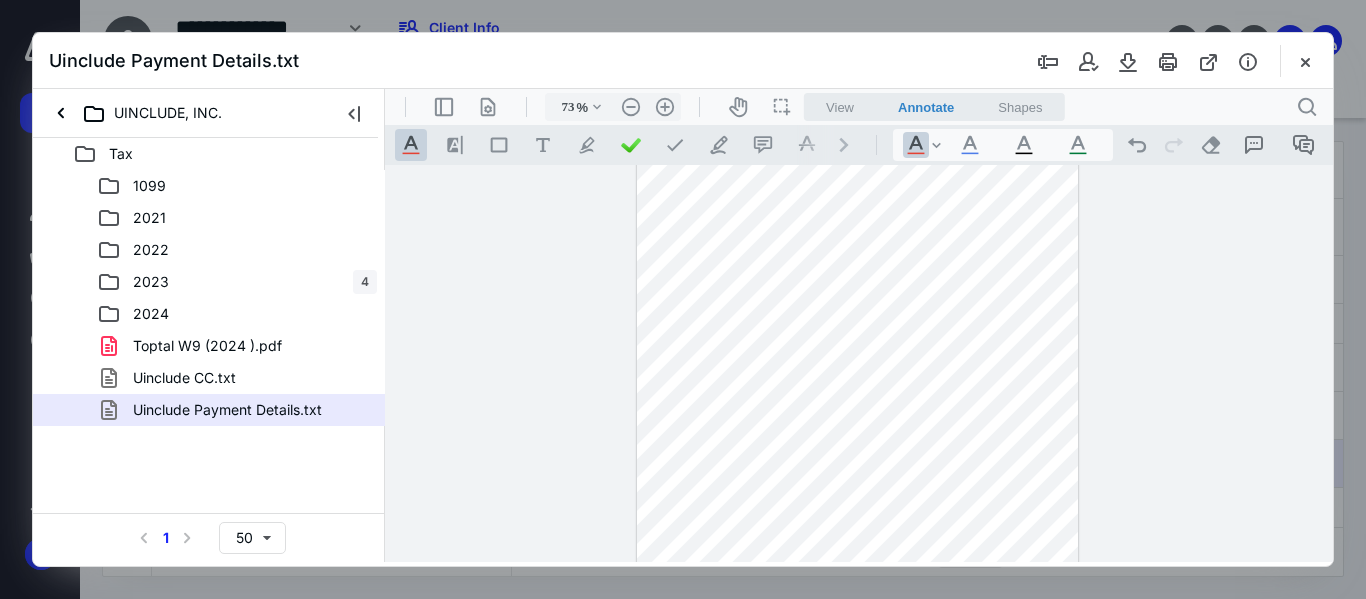 scroll, scrollTop: 0, scrollLeft: 0, axis: both 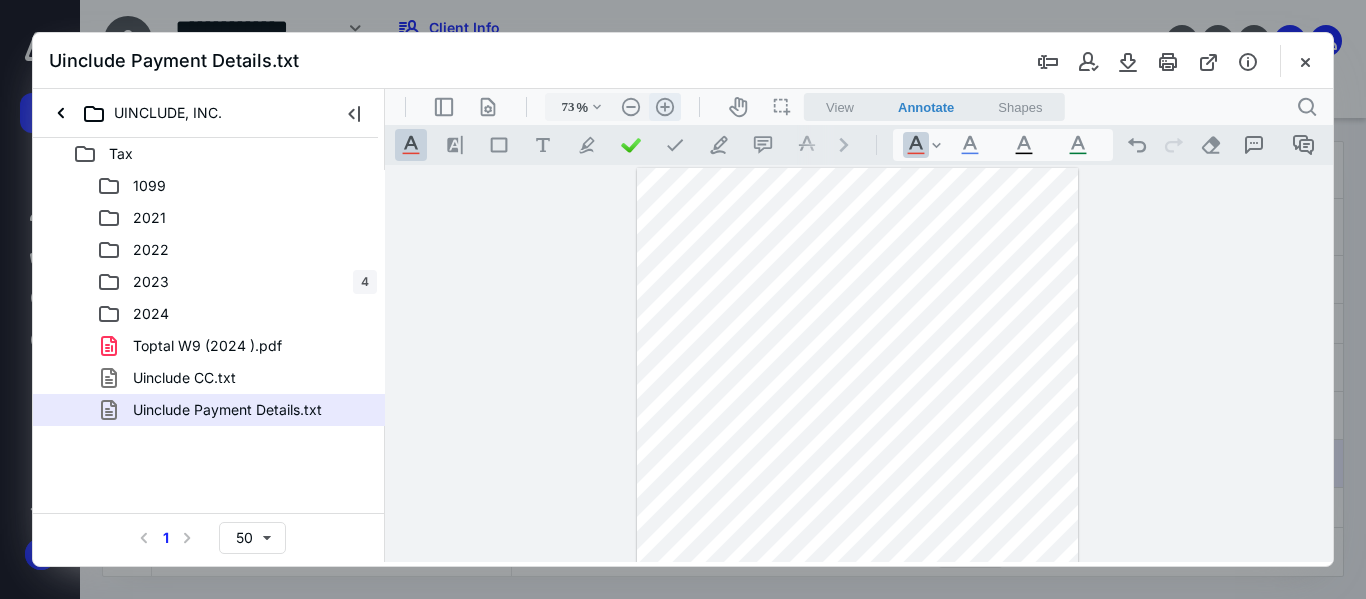 click on ".cls-1{fill:#abb0c4;} icon - header - zoom - in - line" at bounding box center (665, 107) 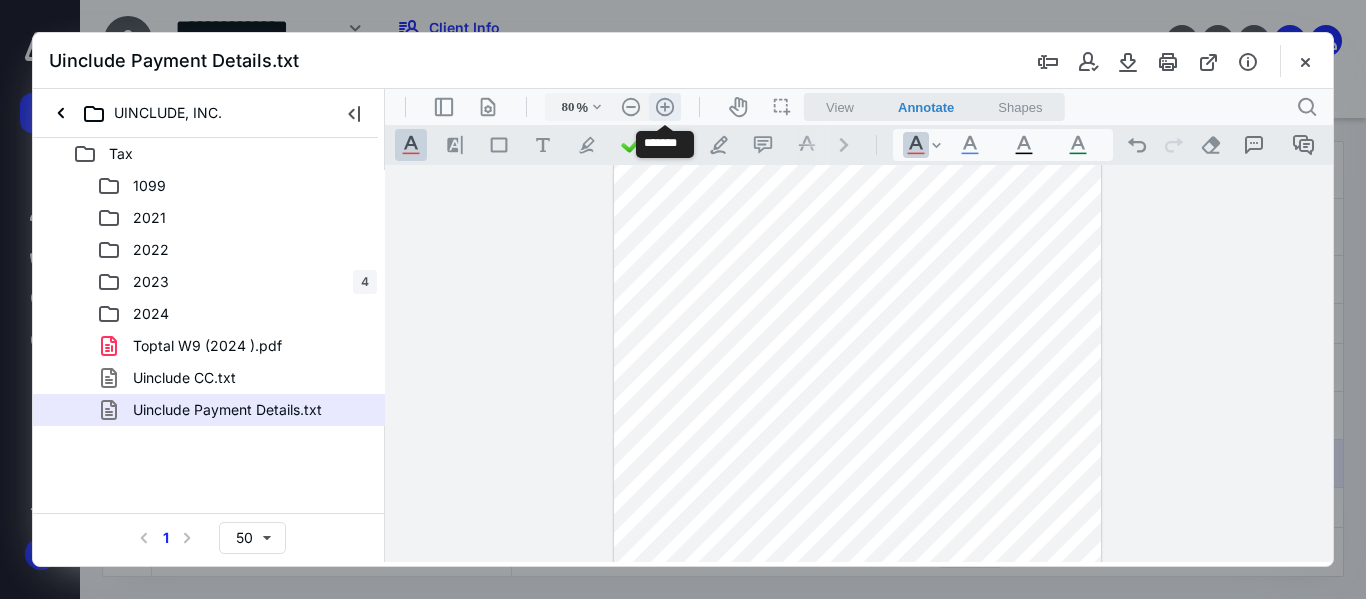 click on ".cls-1{fill:#abb0c4;} icon - header - zoom - in - line" at bounding box center (665, 107) 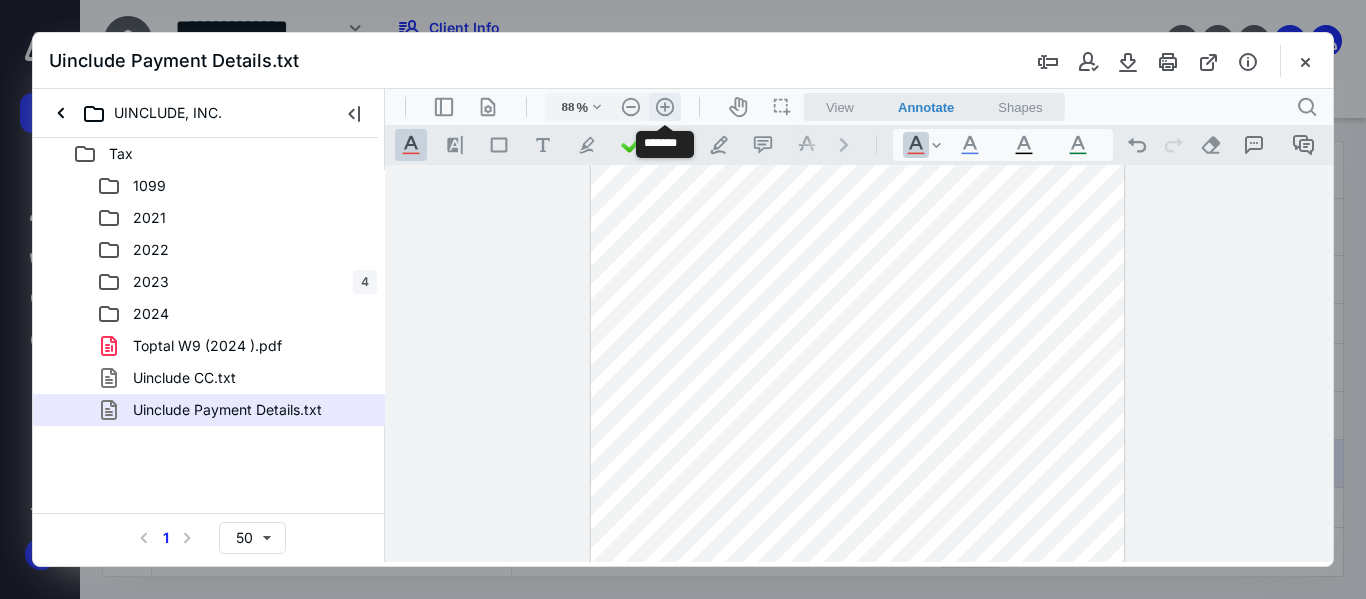 click on ".cls-1{fill:#abb0c4;} icon - header - zoom - in - line" at bounding box center (665, 107) 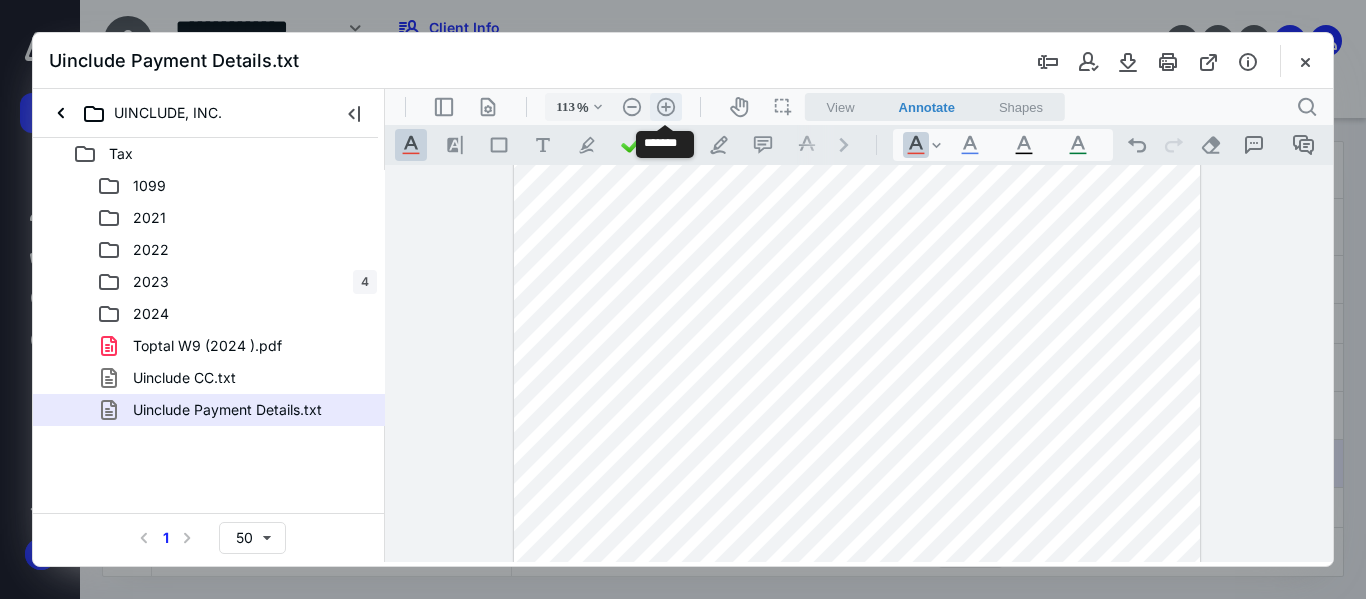 scroll, scrollTop: 90, scrollLeft: 0, axis: vertical 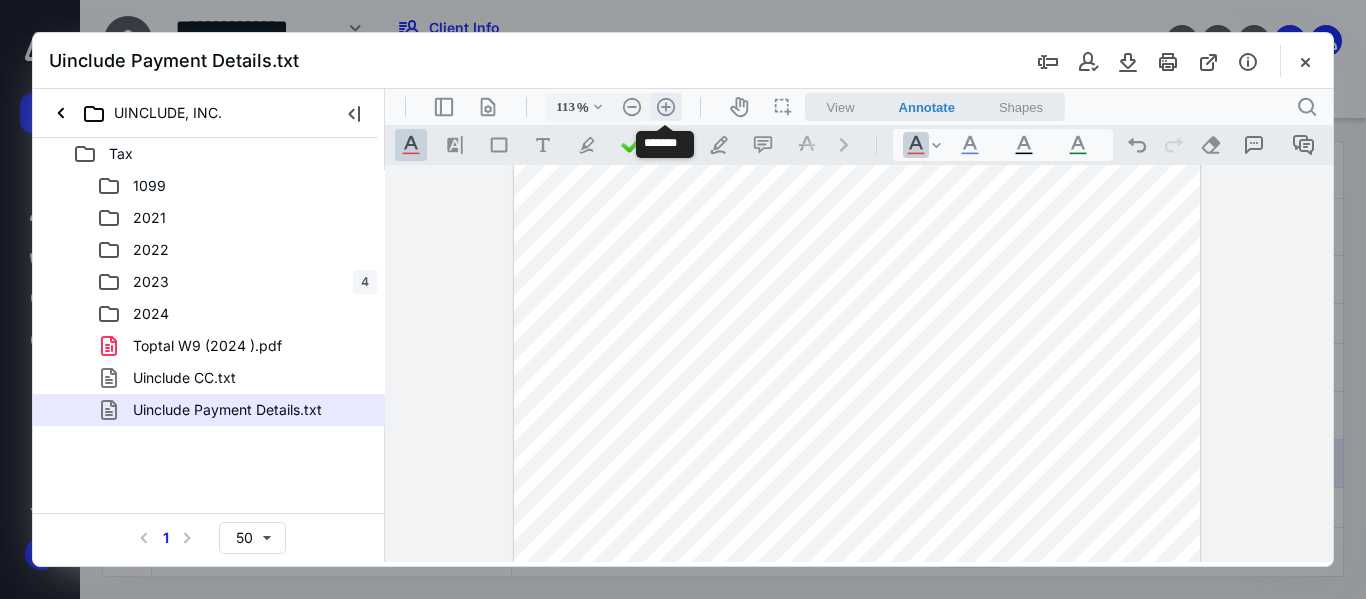 click on ".cls-1{fill:#abb0c4;} icon - header - zoom - in - line" at bounding box center [666, 107] 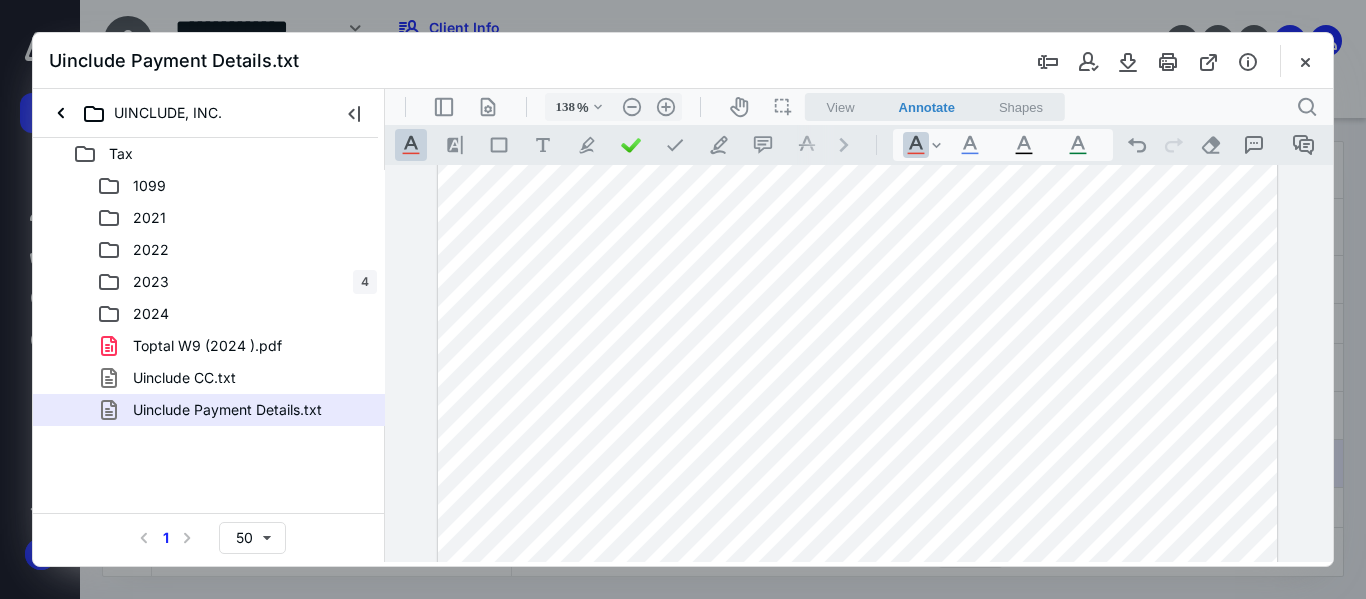 scroll, scrollTop: 46, scrollLeft: 0, axis: vertical 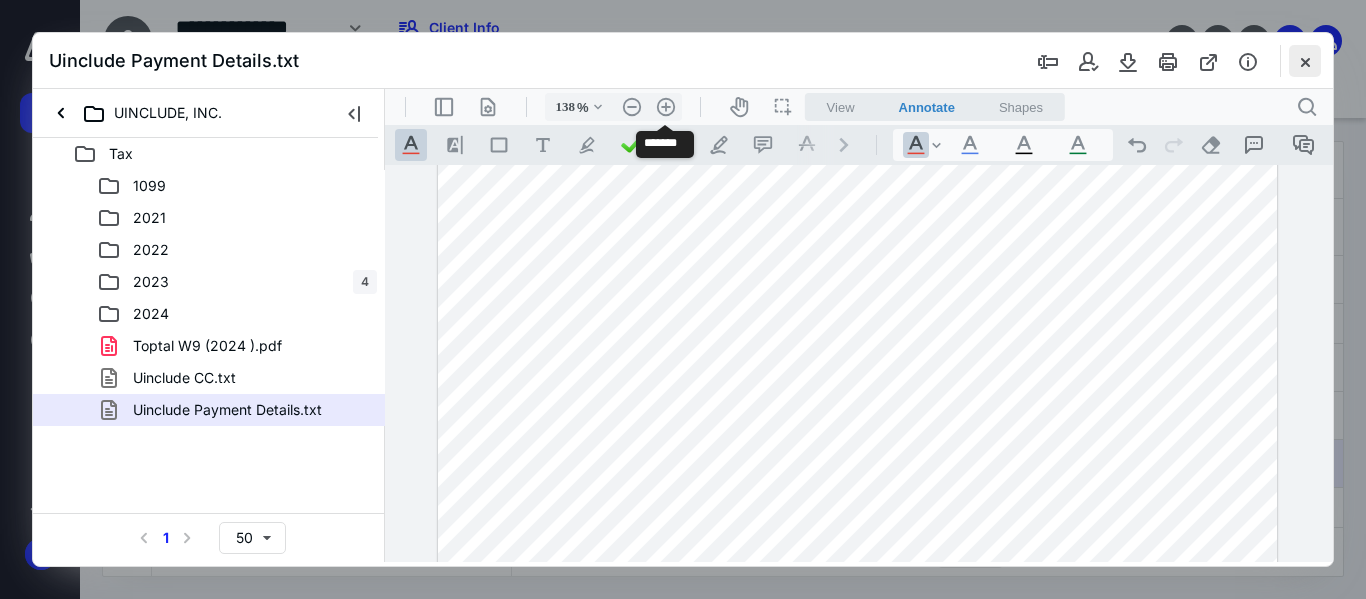 click at bounding box center [1305, 61] 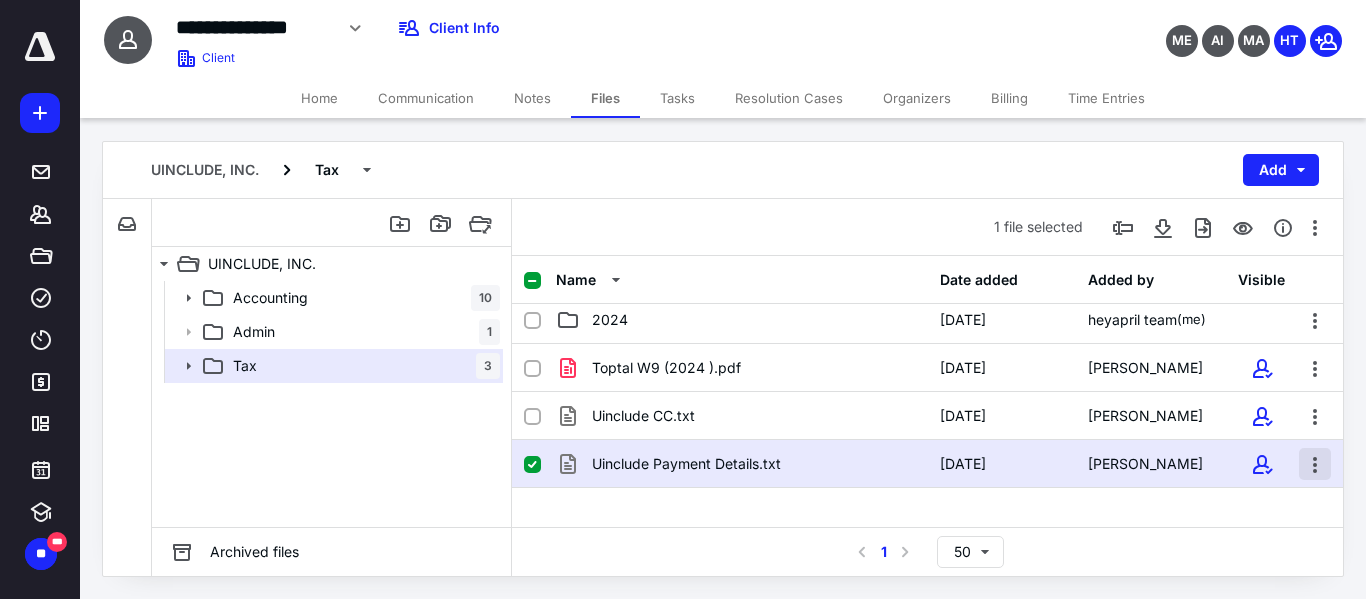 click at bounding box center [1315, 464] 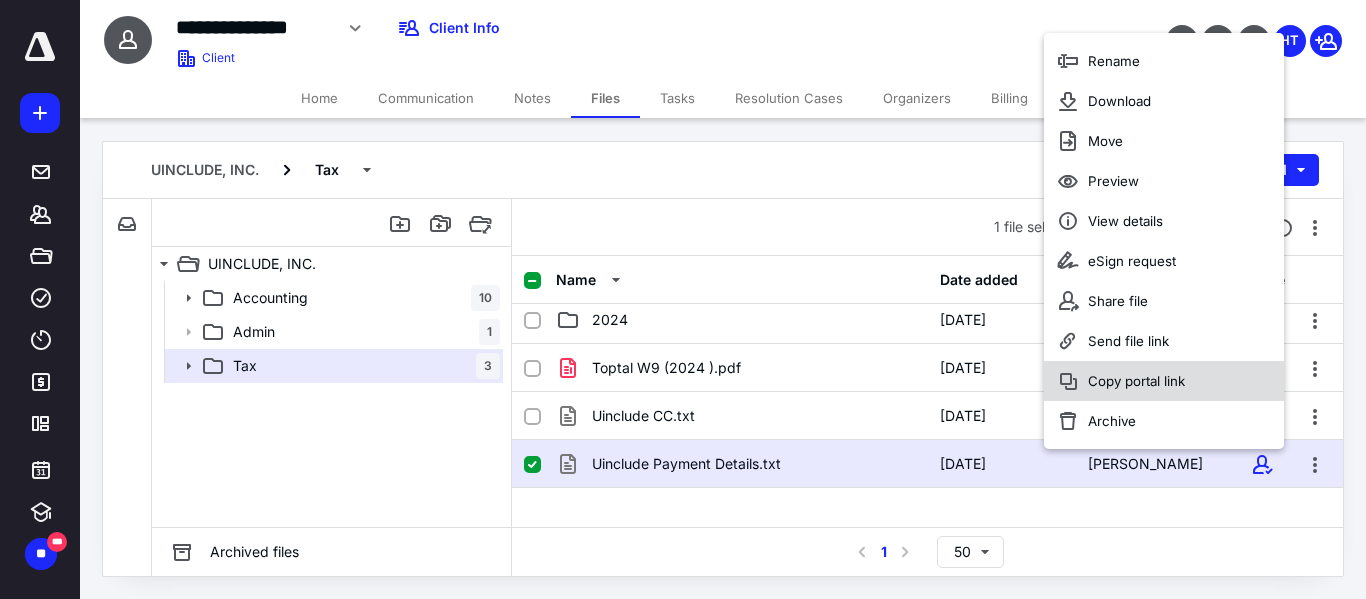 click on "Copy portal link" at bounding box center [1136, 381] 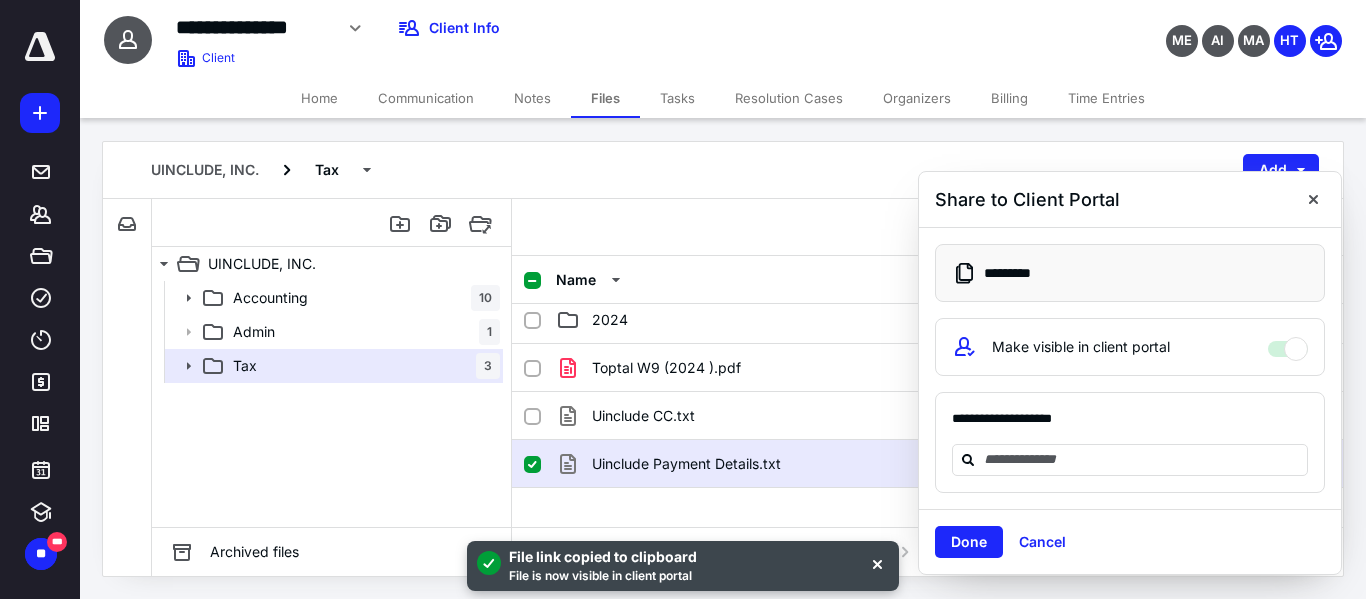 click on "File link copied to clipboard File is now visible in client portal" at bounding box center [683, 566] 